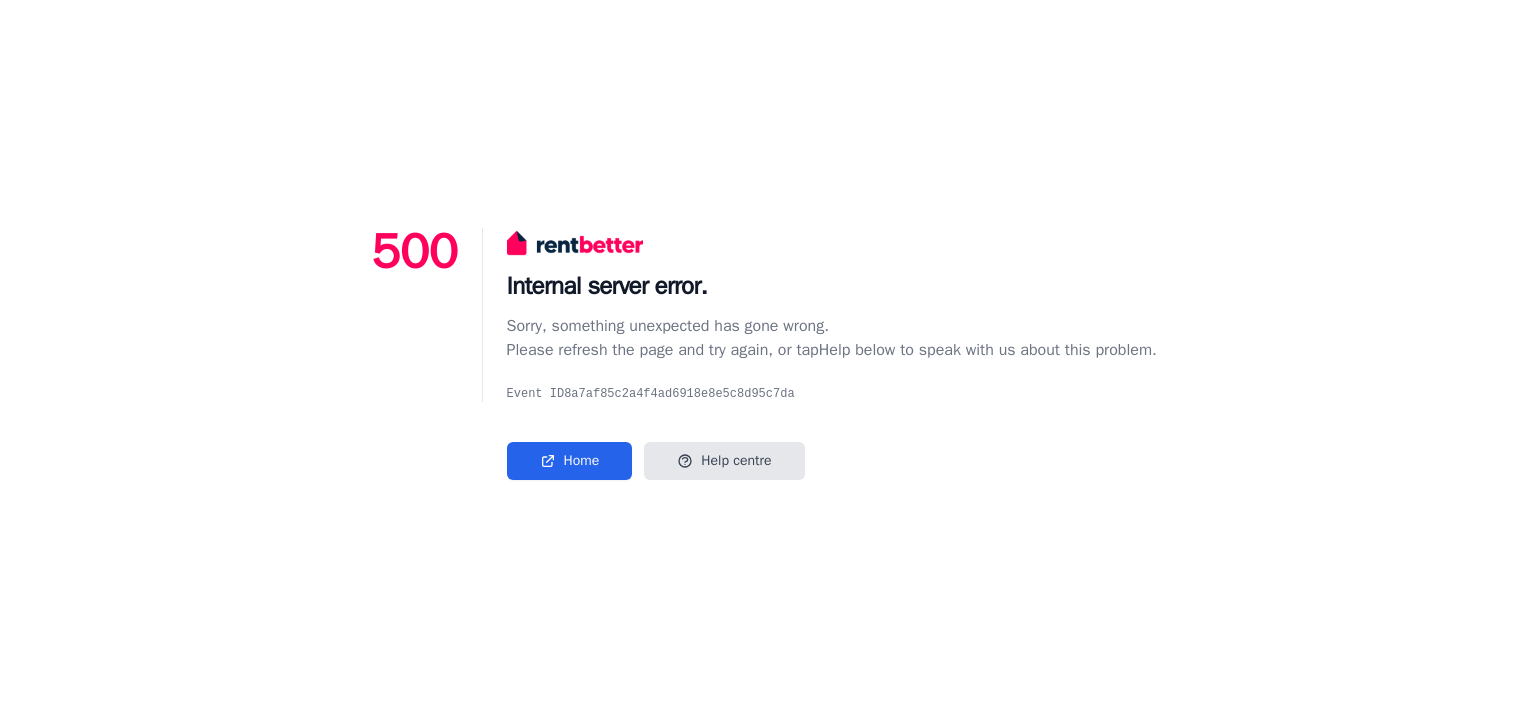 scroll, scrollTop: 0, scrollLeft: 0, axis: both 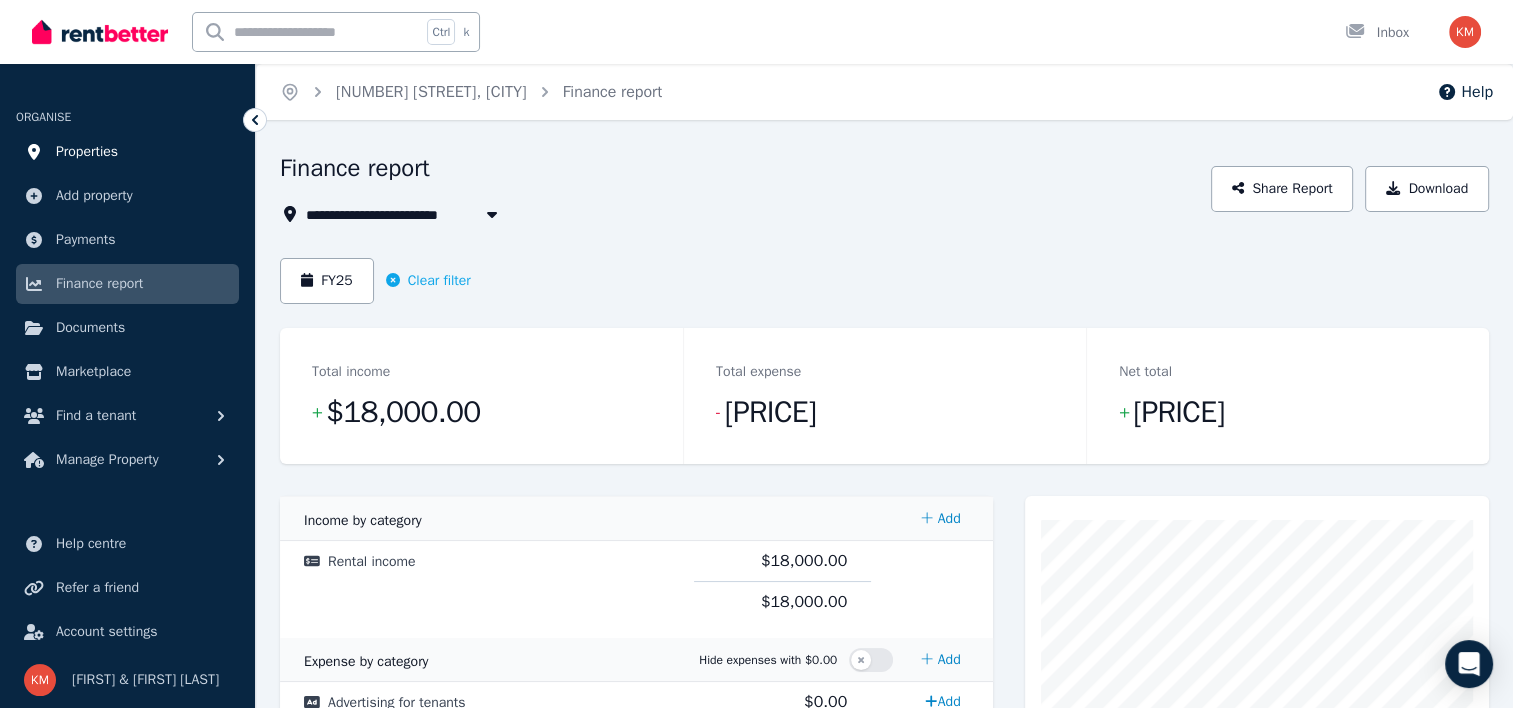 click on "Properties" at bounding box center [87, 152] 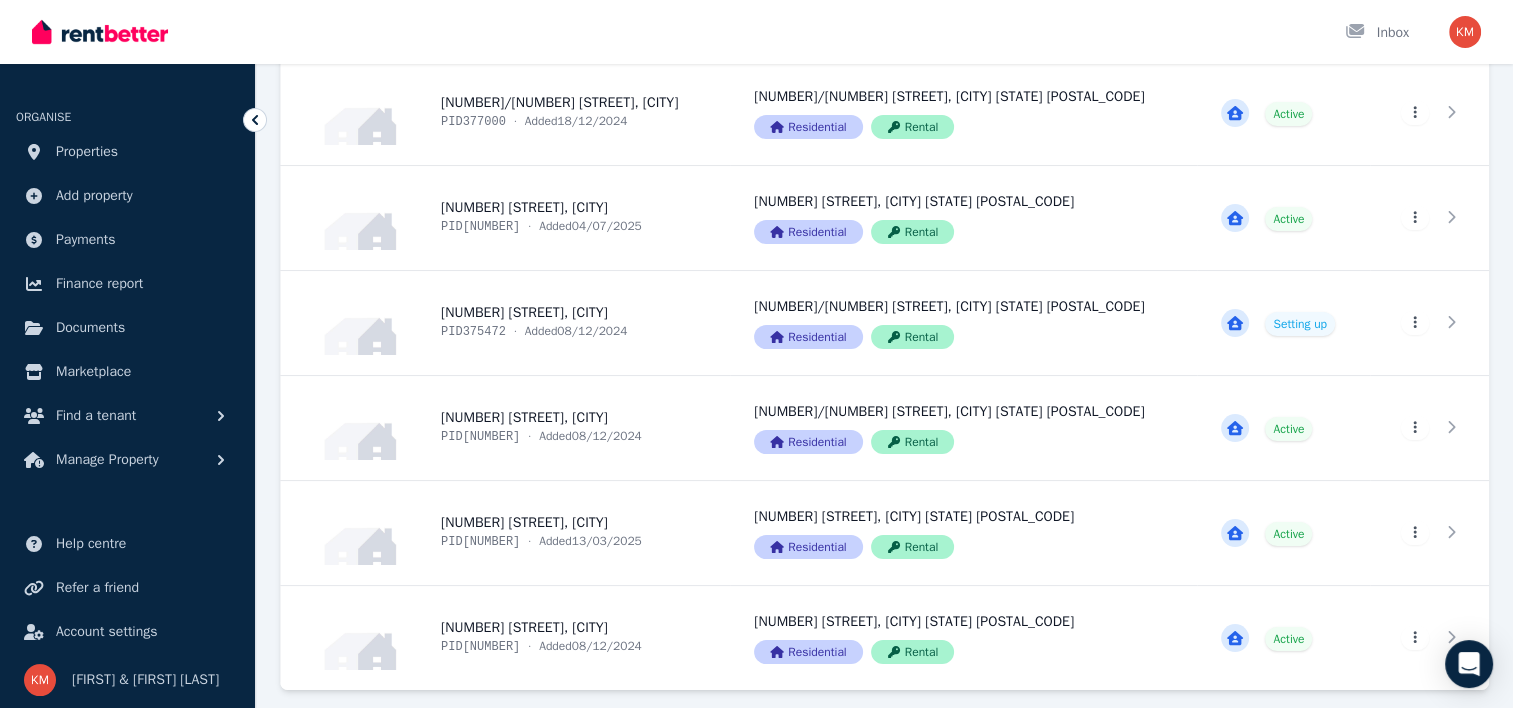 scroll, scrollTop: 268, scrollLeft: 0, axis: vertical 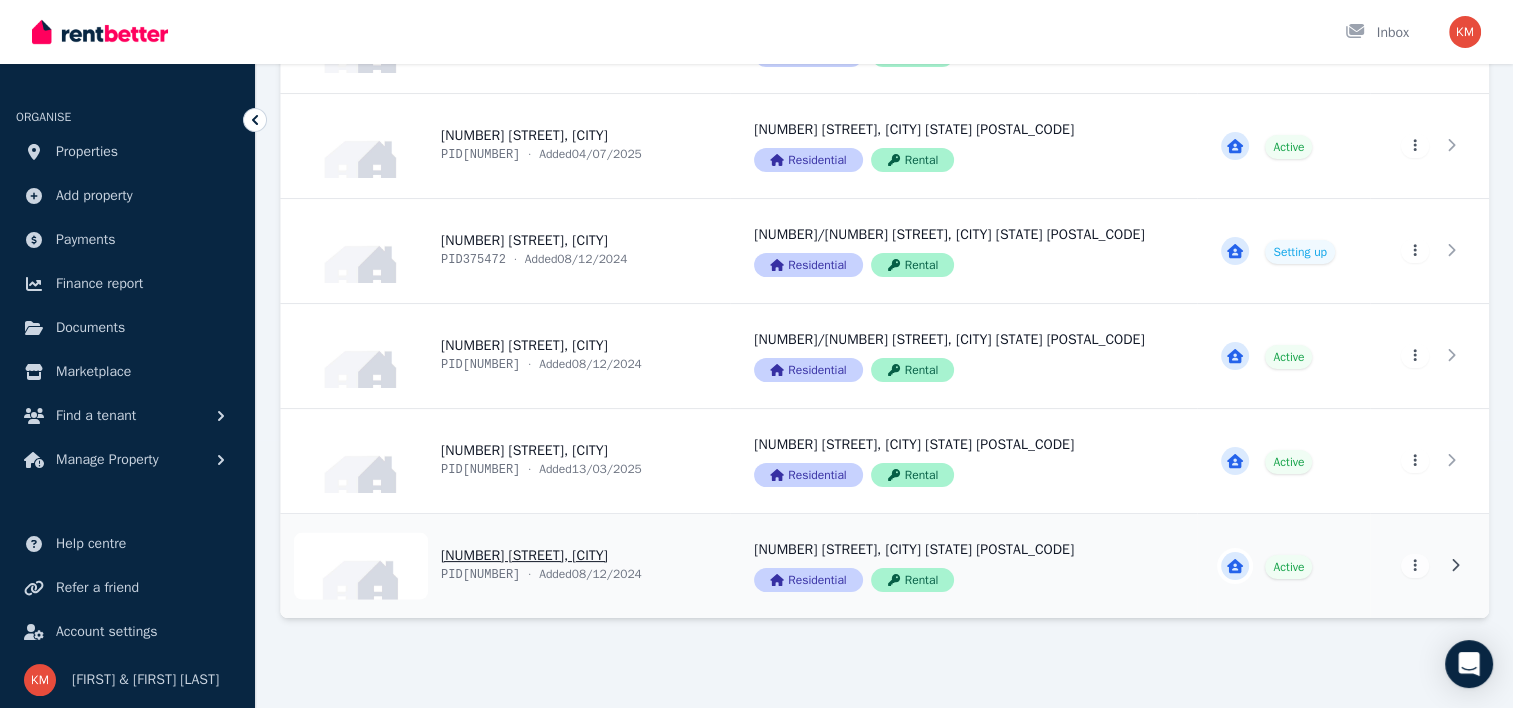 click on "View property details" at bounding box center (505, 566) 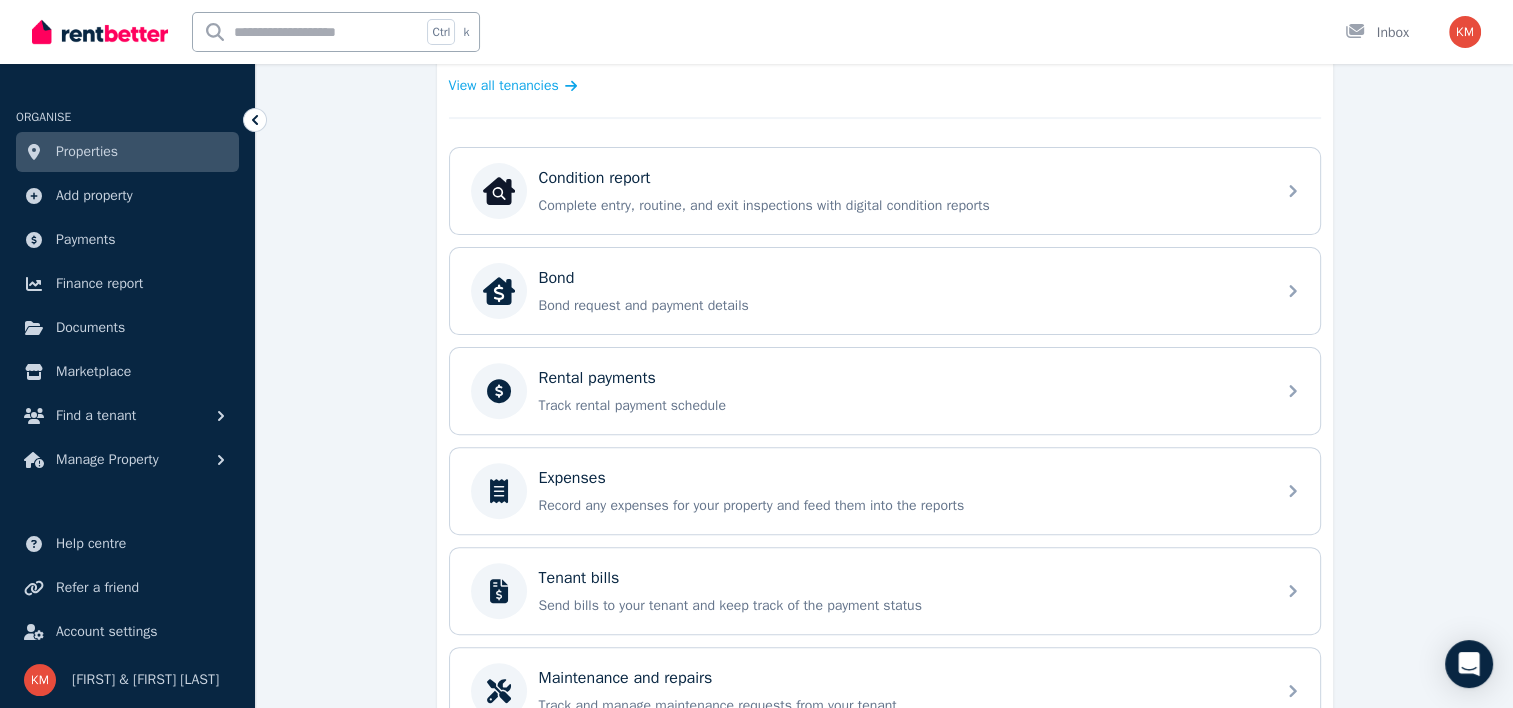 scroll, scrollTop: 580, scrollLeft: 0, axis: vertical 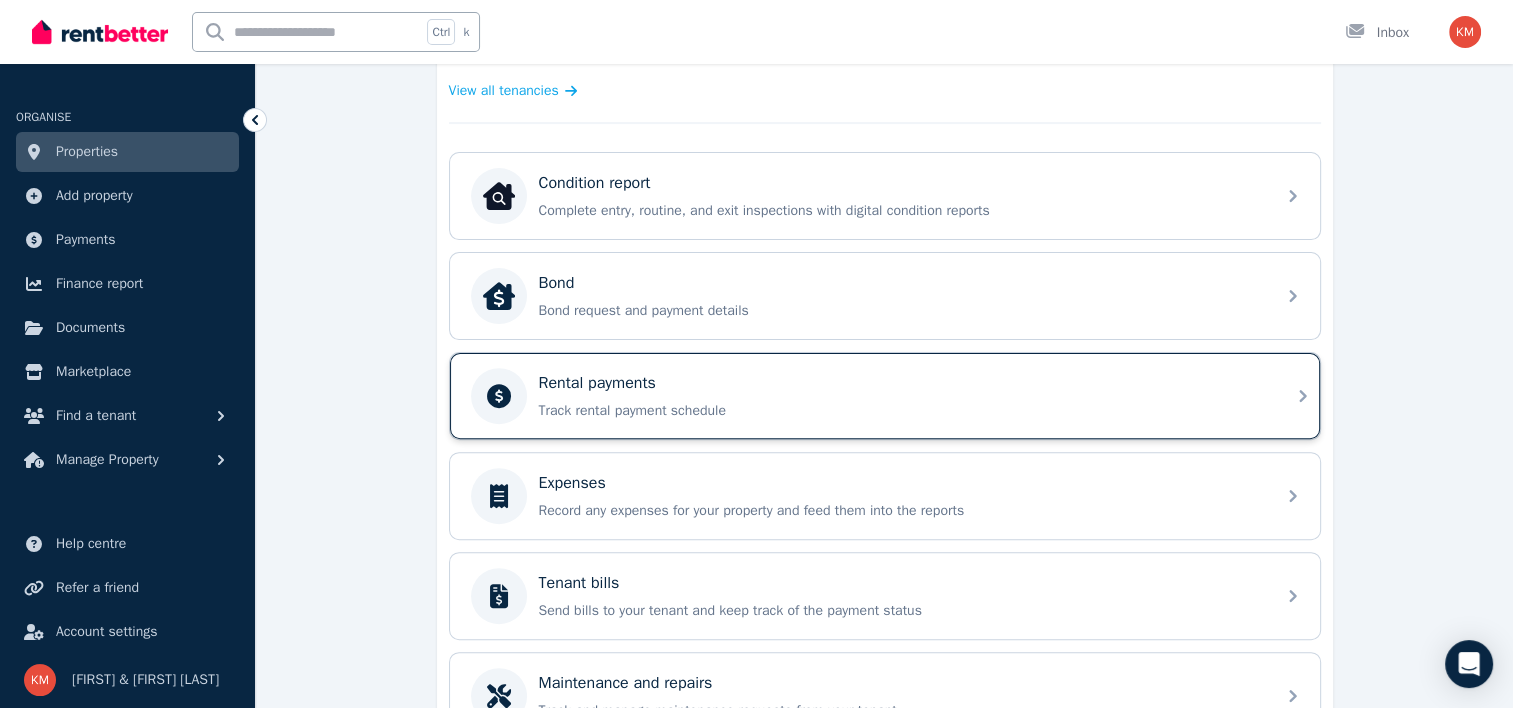 click on "Rental payments" at bounding box center [901, 383] 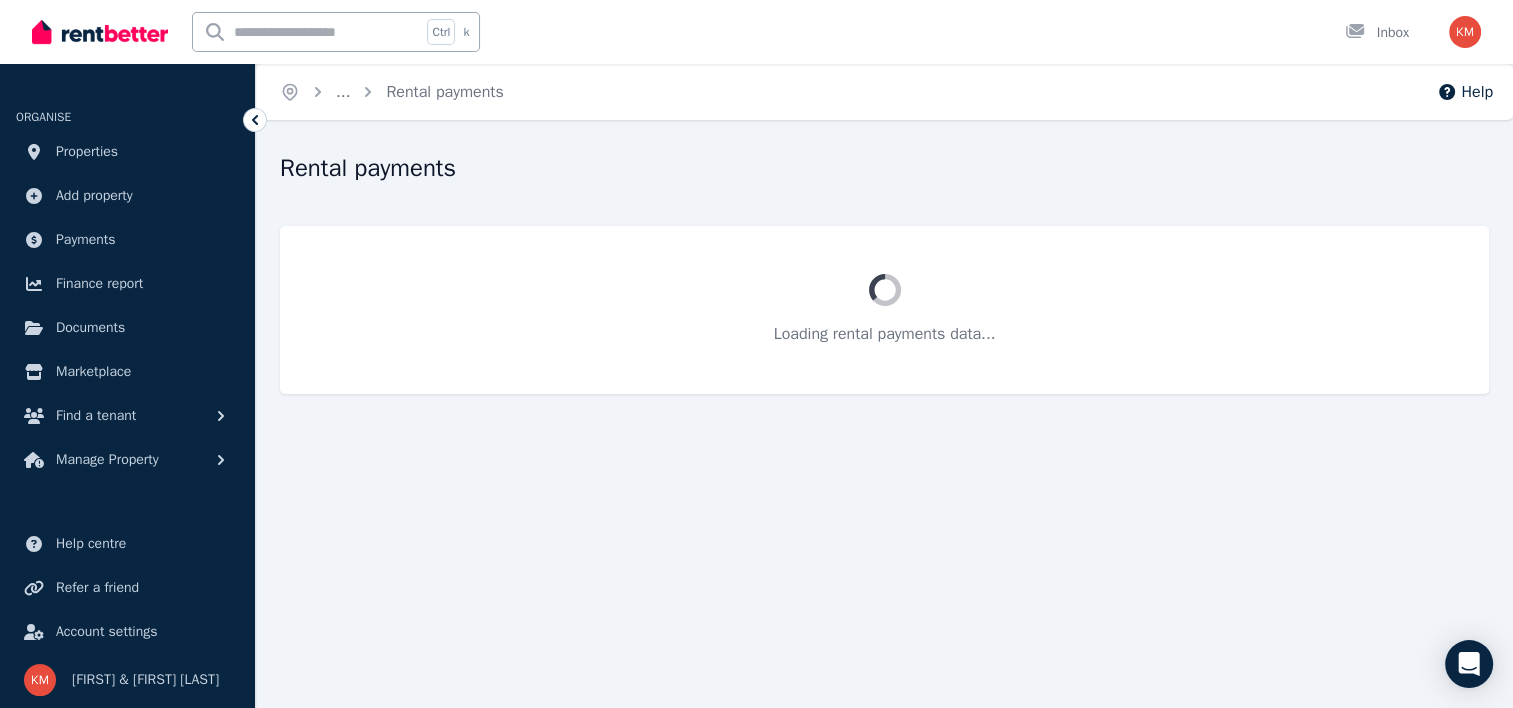 scroll, scrollTop: 0, scrollLeft: 0, axis: both 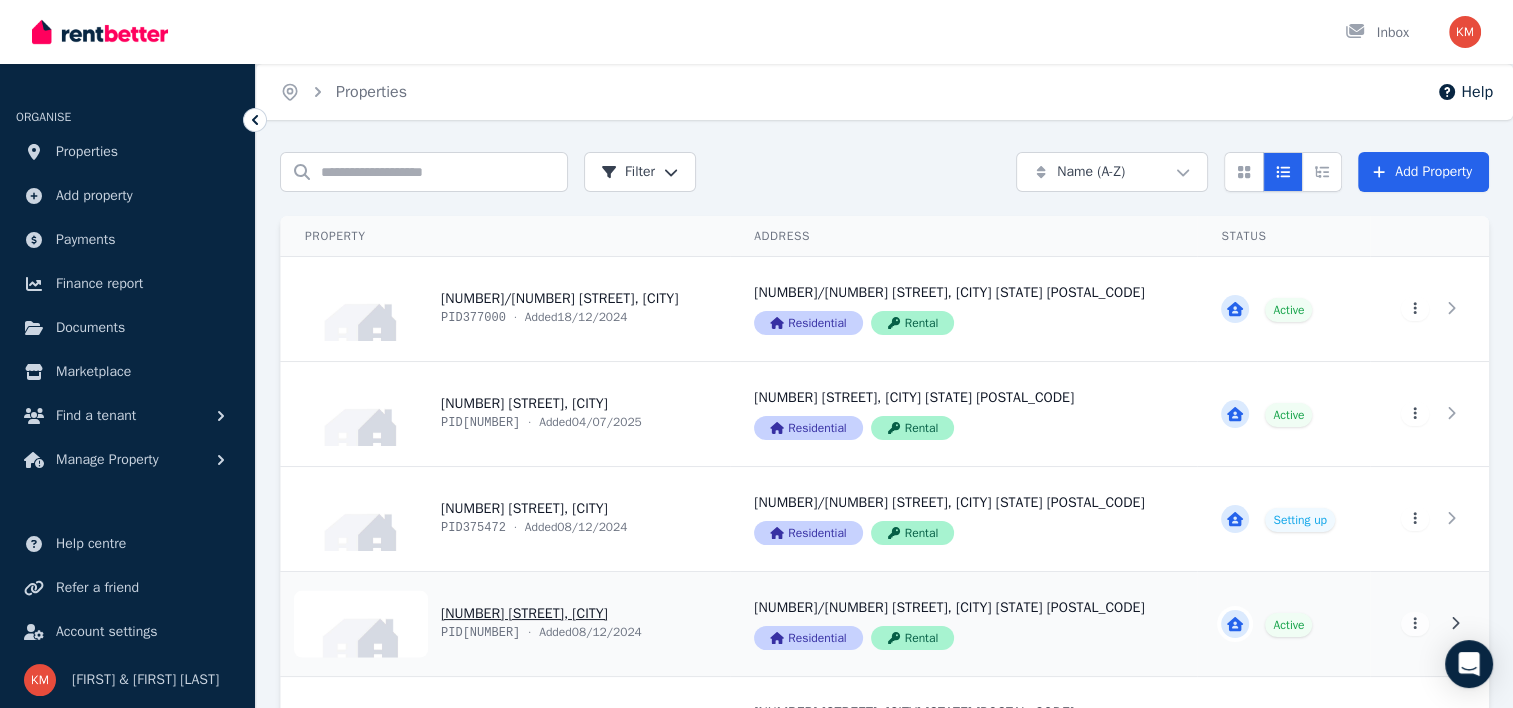 click on "View property details" at bounding box center (505, 624) 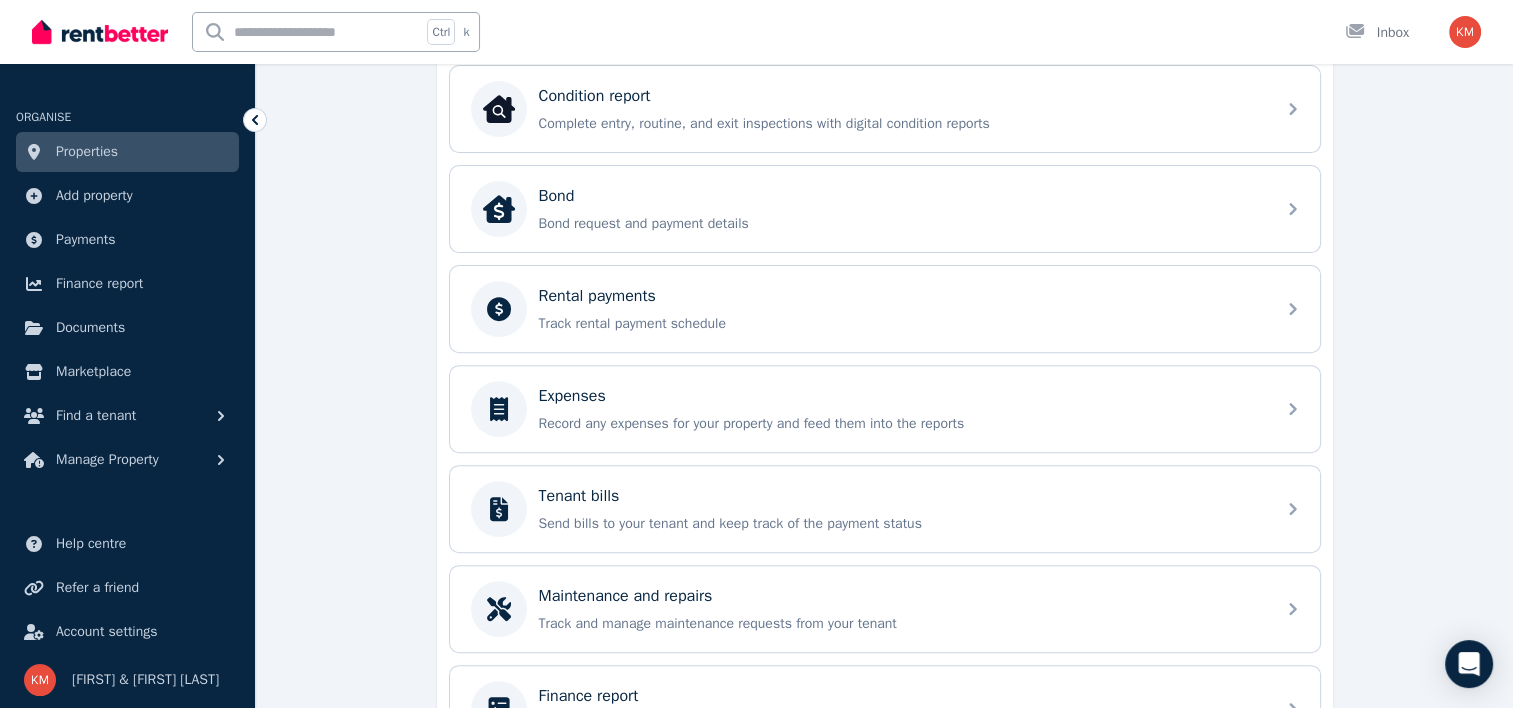 scroll, scrollTop: 670, scrollLeft: 0, axis: vertical 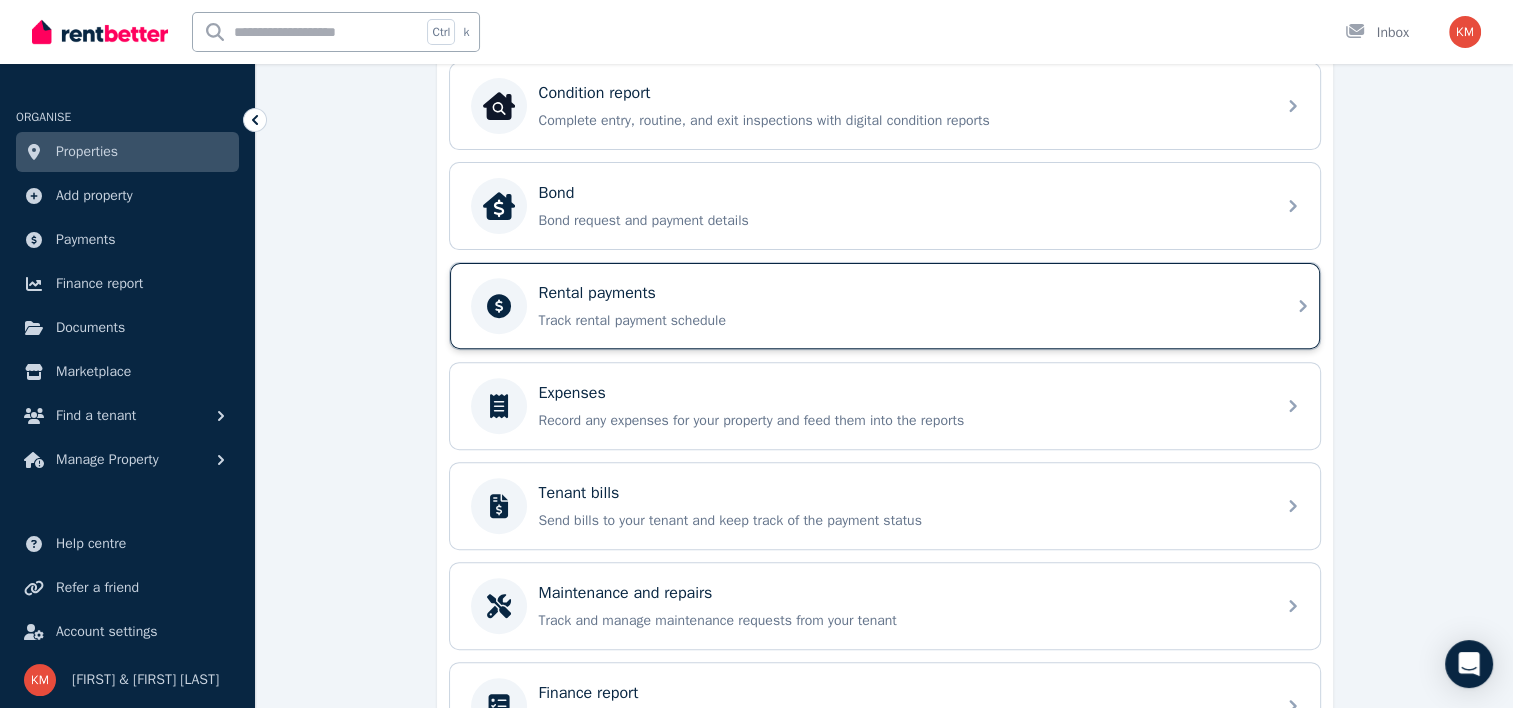 click on "Rental payments" at bounding box center [901, 293] 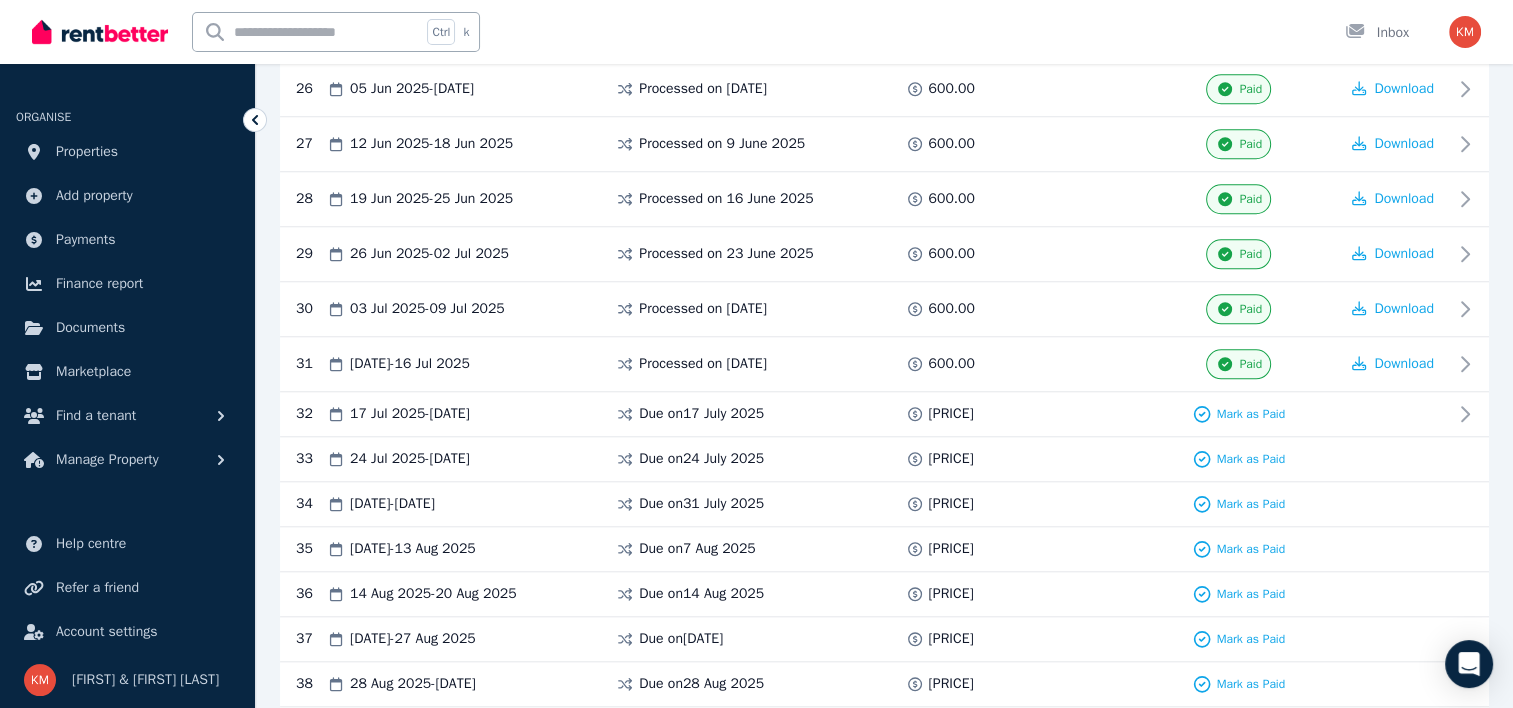 scroll, scrollTop: 1783, scrollLeft: 0, axis: vertical 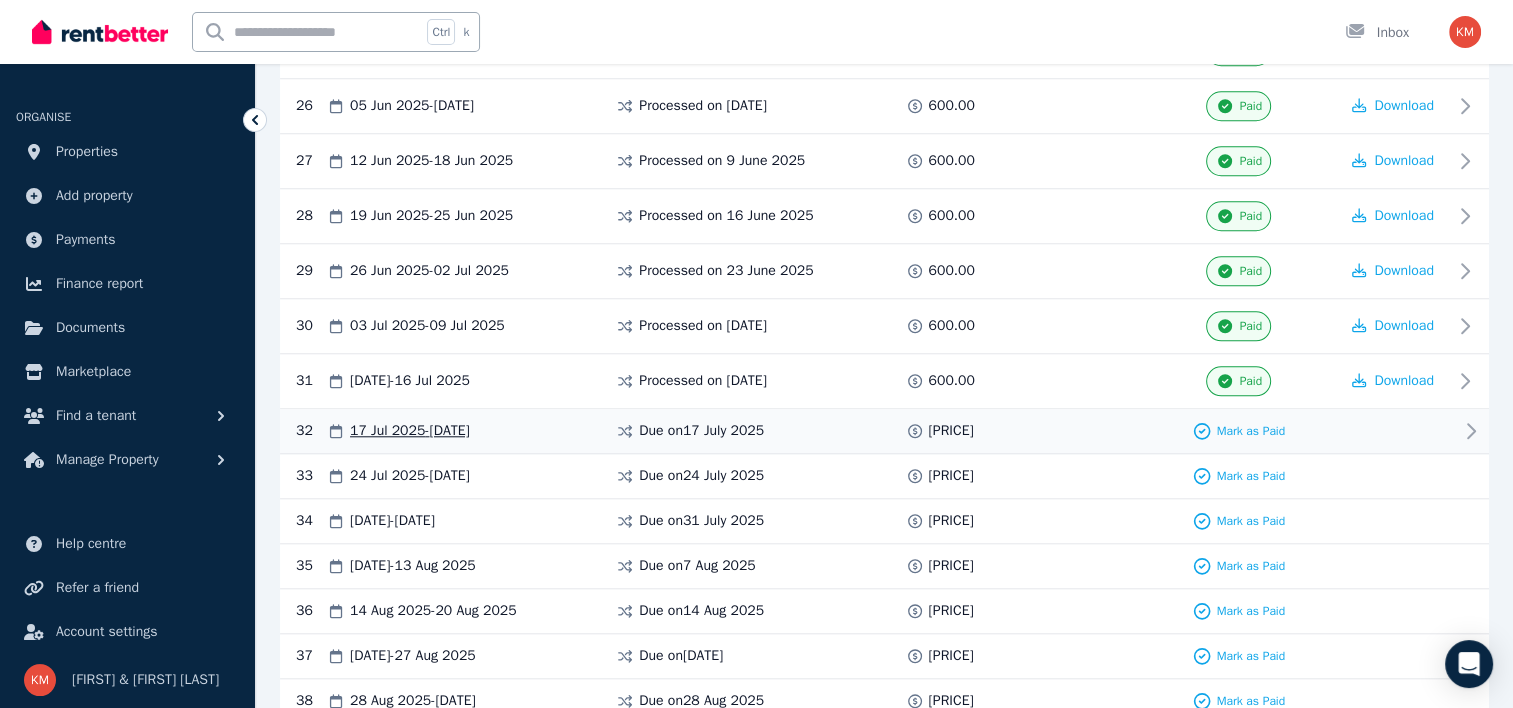 click 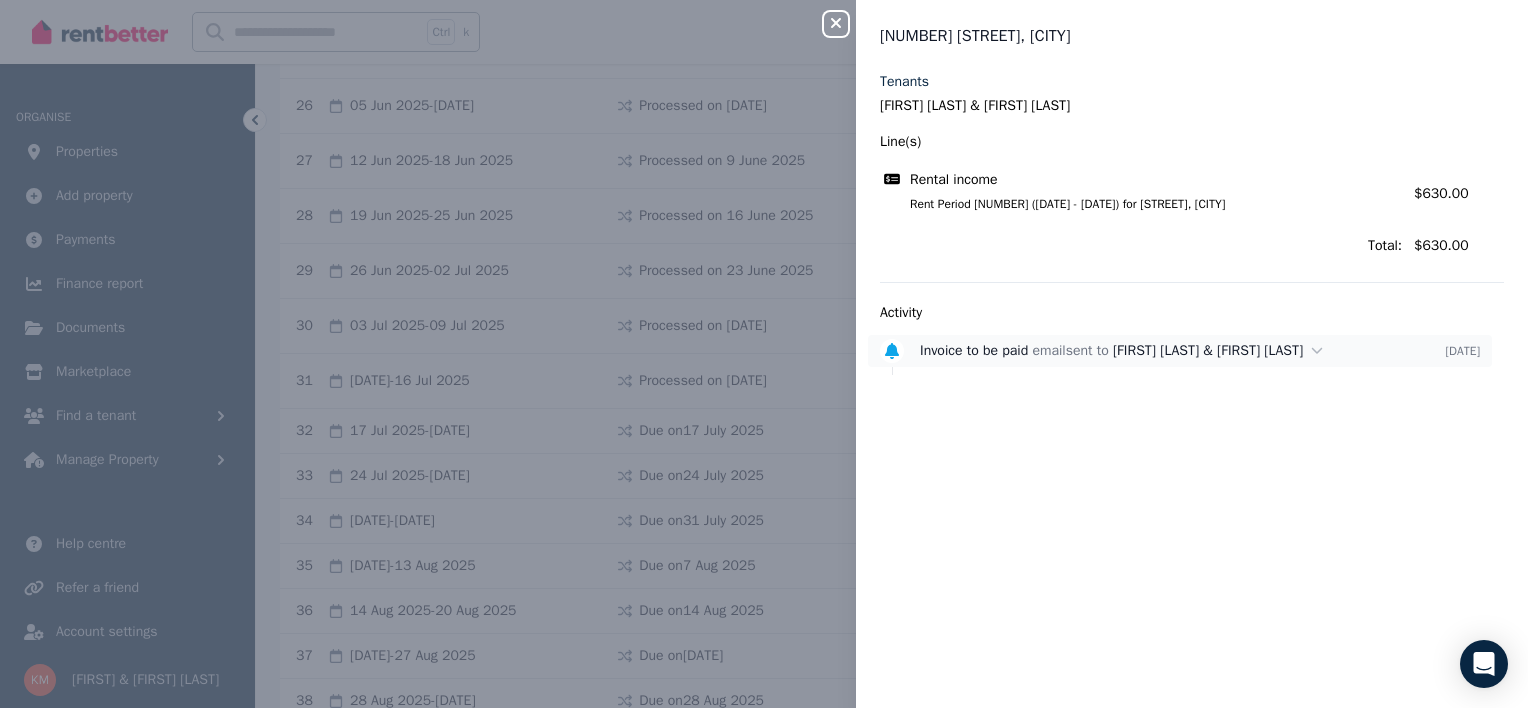 click 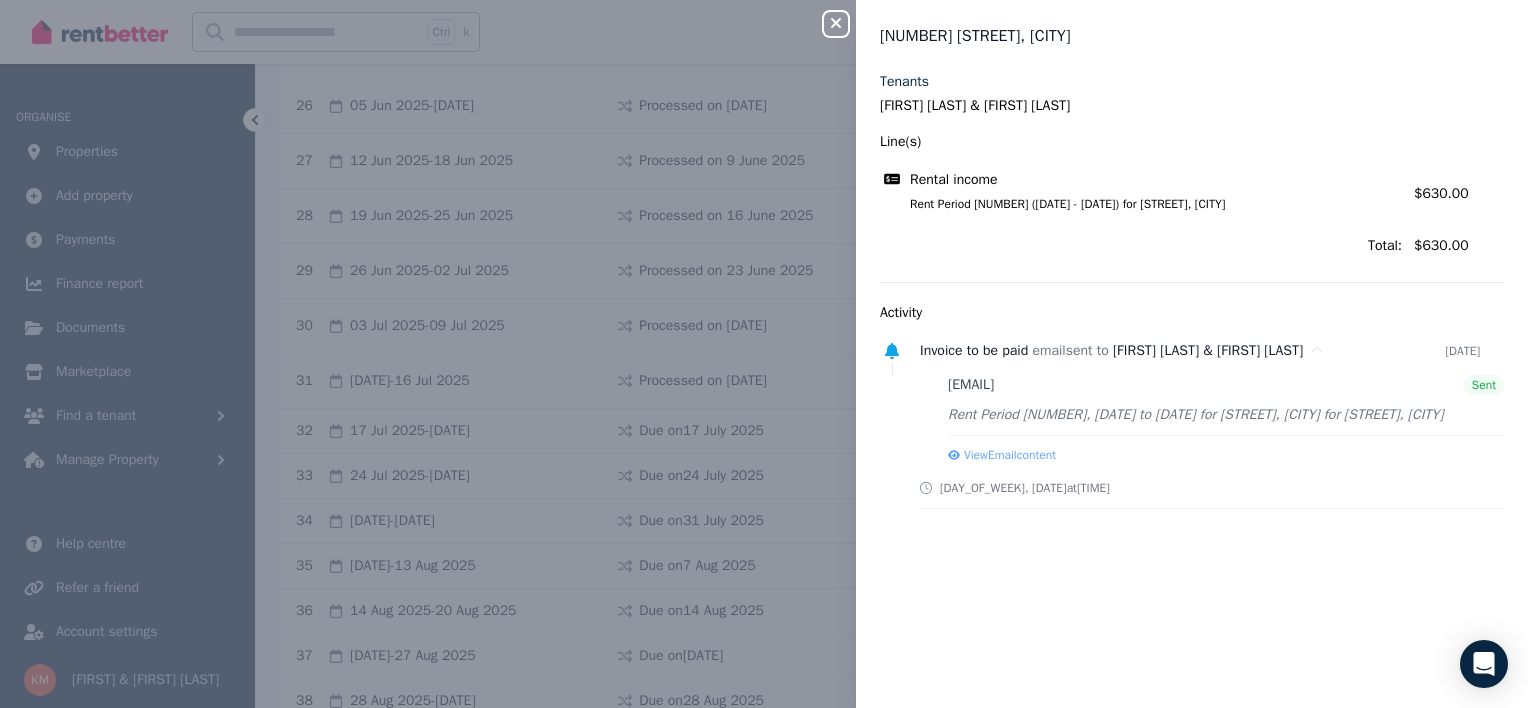 click 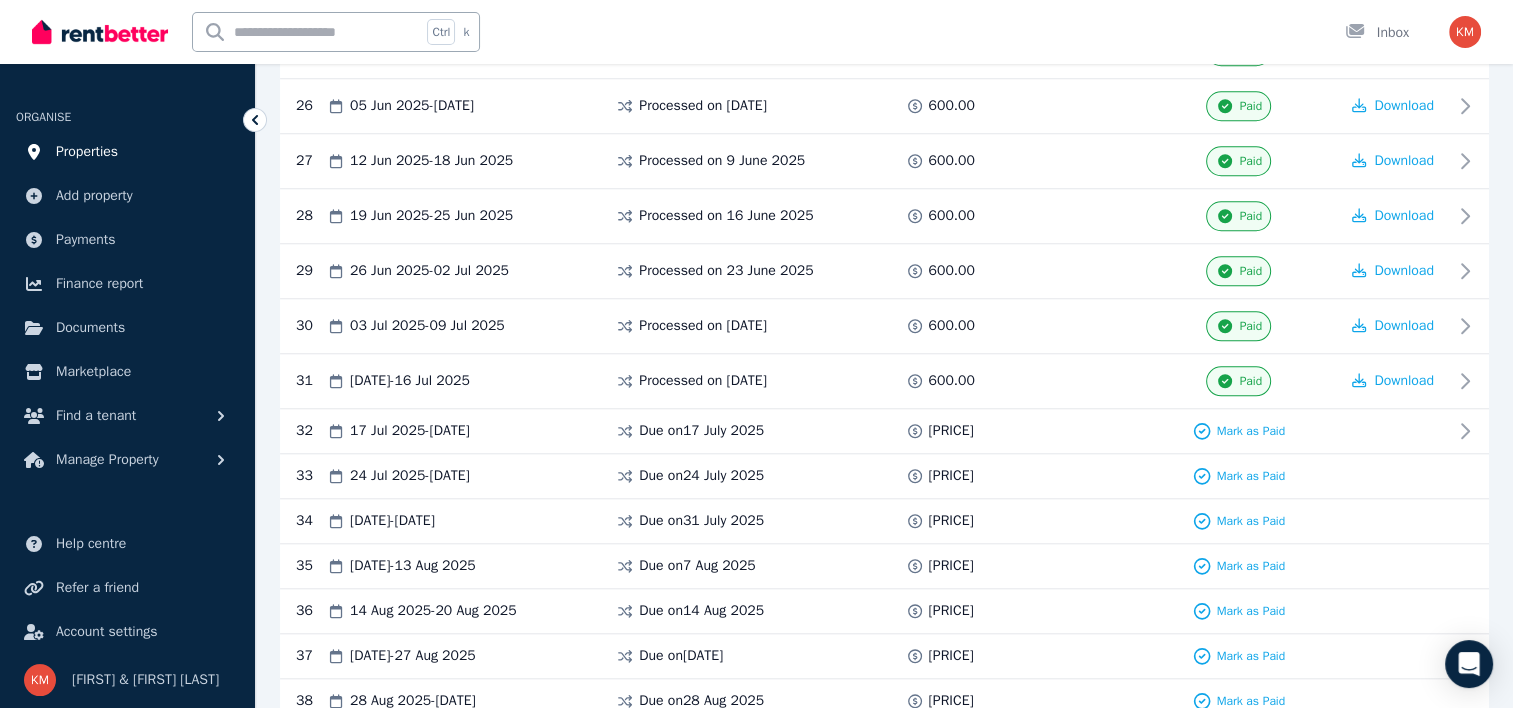 click on "Properties" at bounding box center (87, 152) 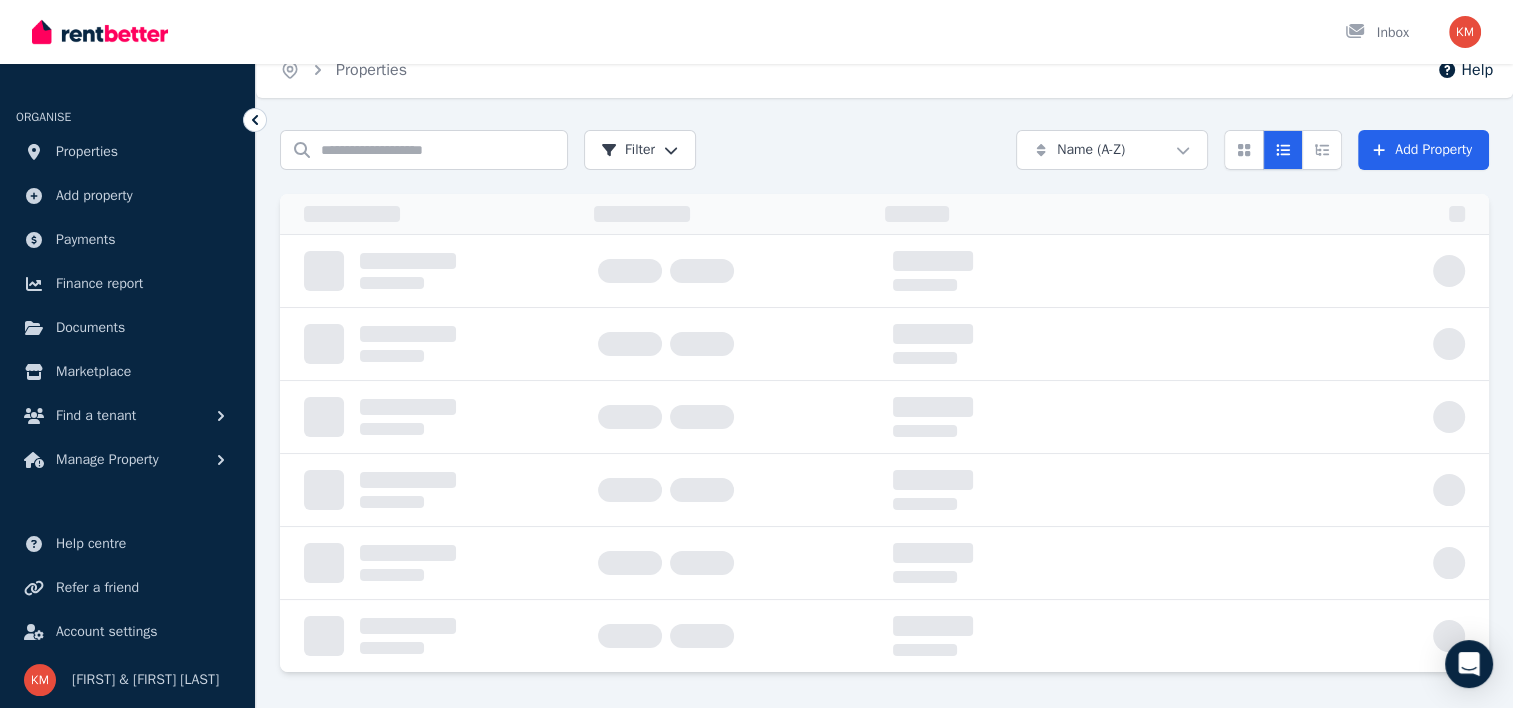 scroll, scrollTop: 0, scrollLeft: 0, axis: both 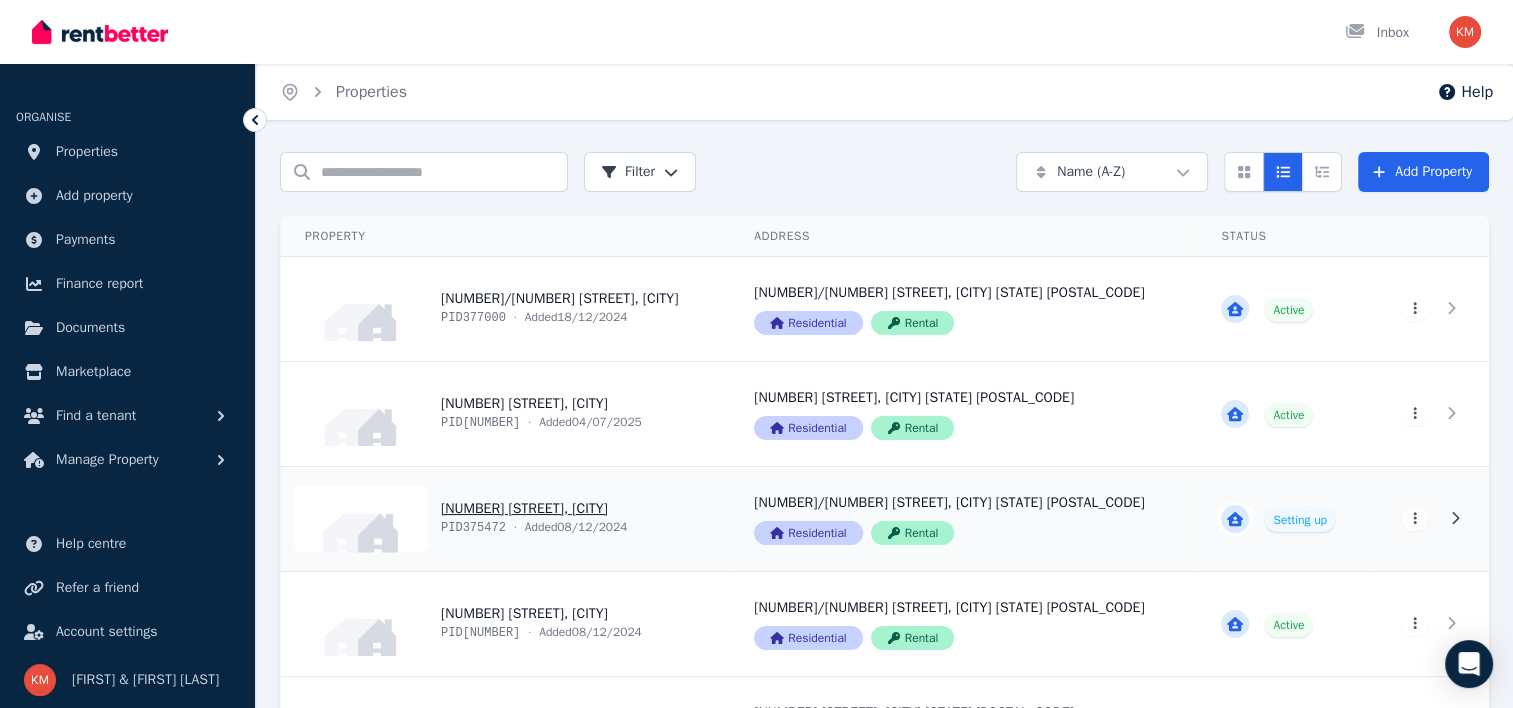 click on "View property details" at bounding box center [505, 519] 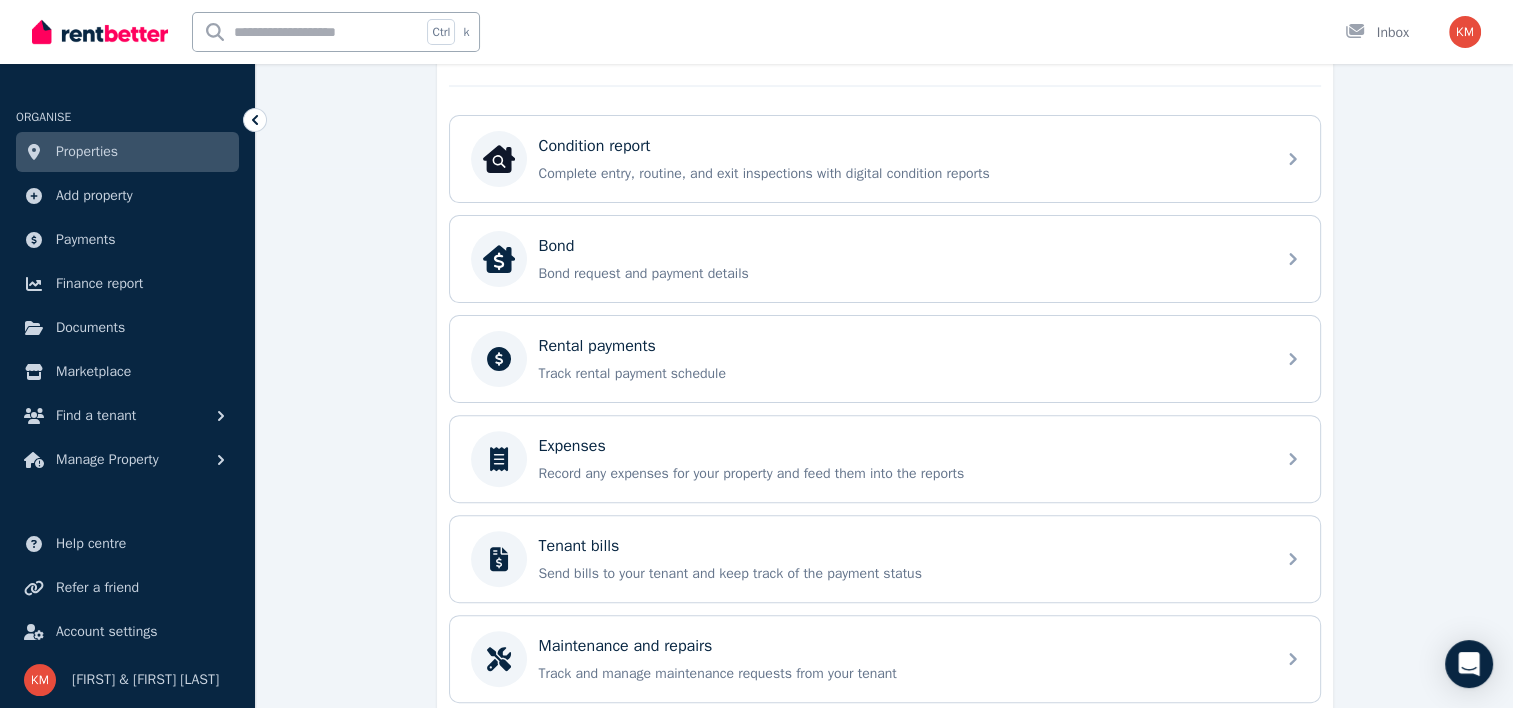 scroll, scrollTop: 541, scrollLeft: 0, axis: vertical 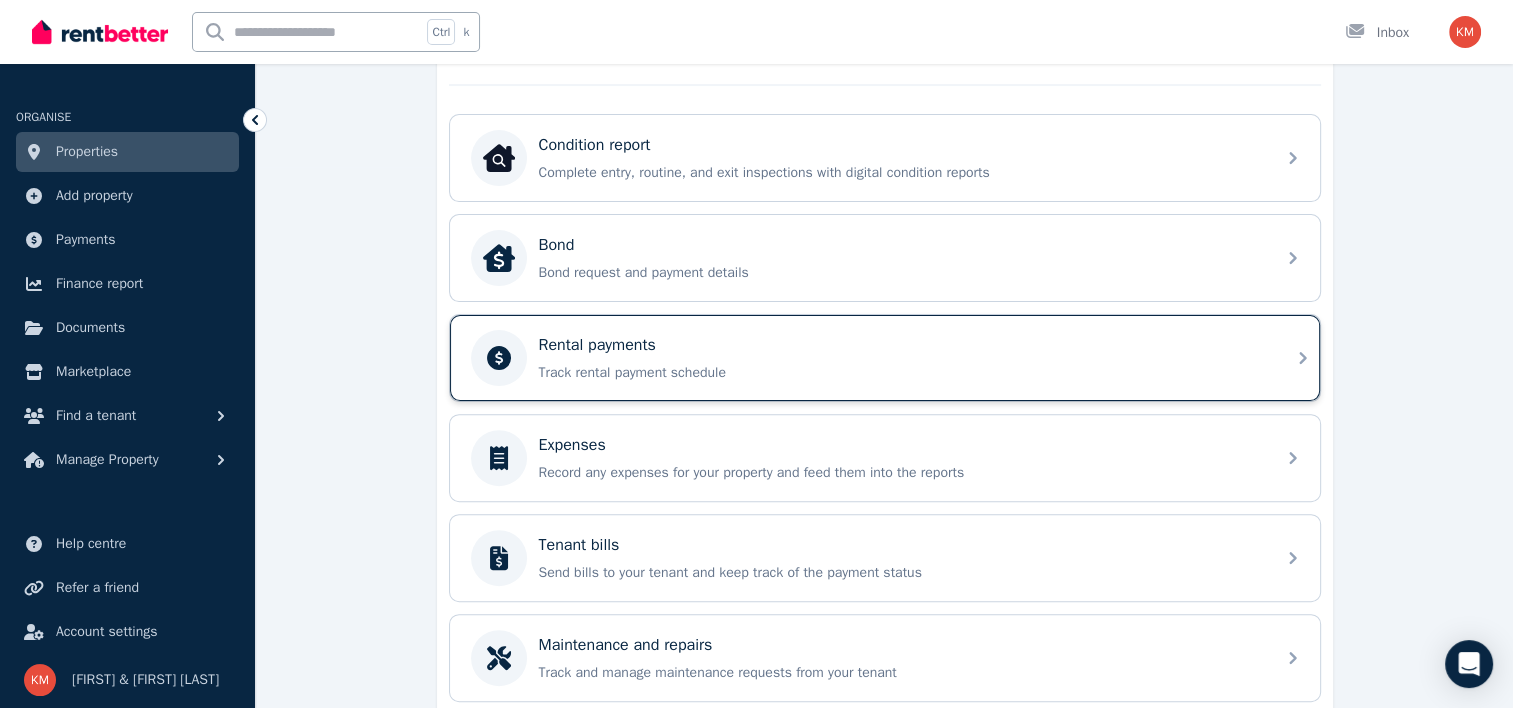 click on "Rental payments" at bounding box center [901, 345] 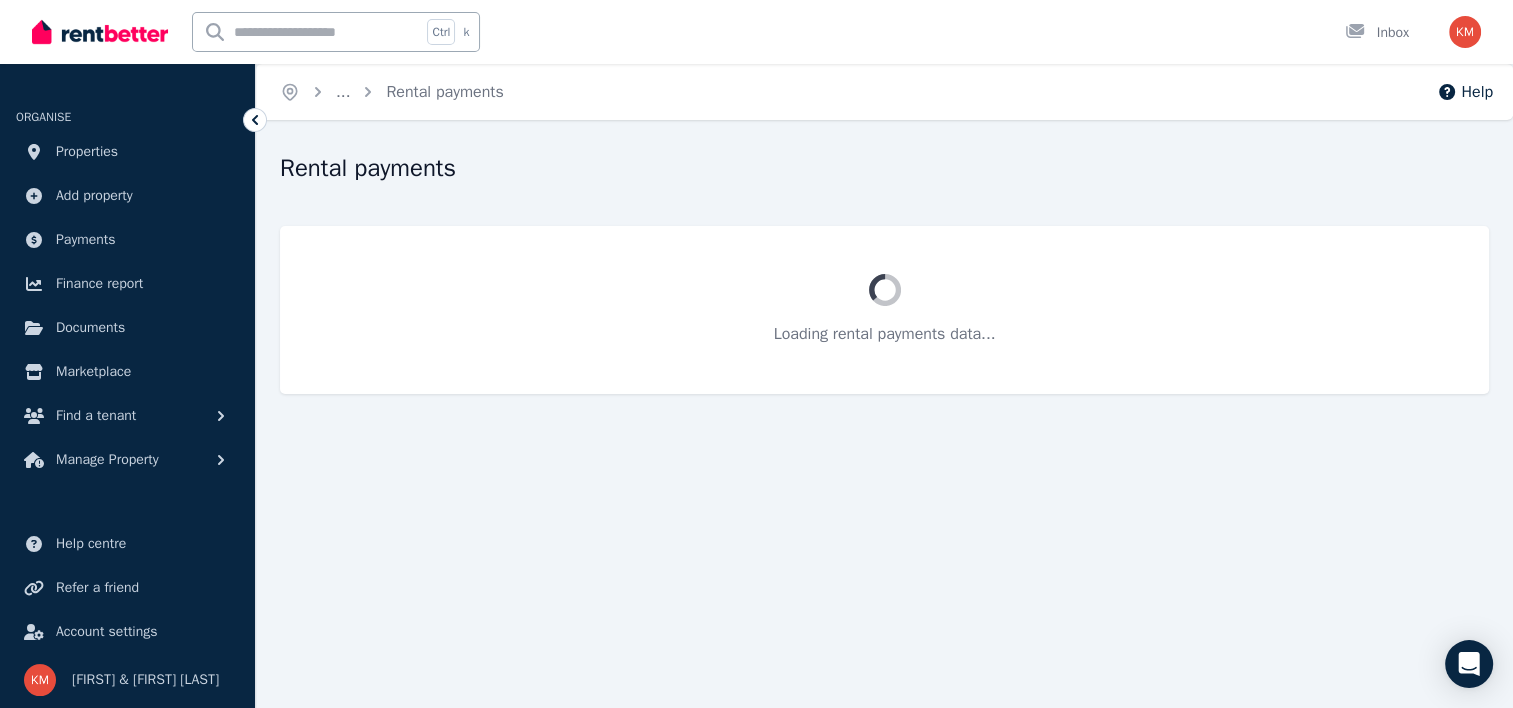 scroll, scrollTop: 0, scrollLeft: 0, axis: both 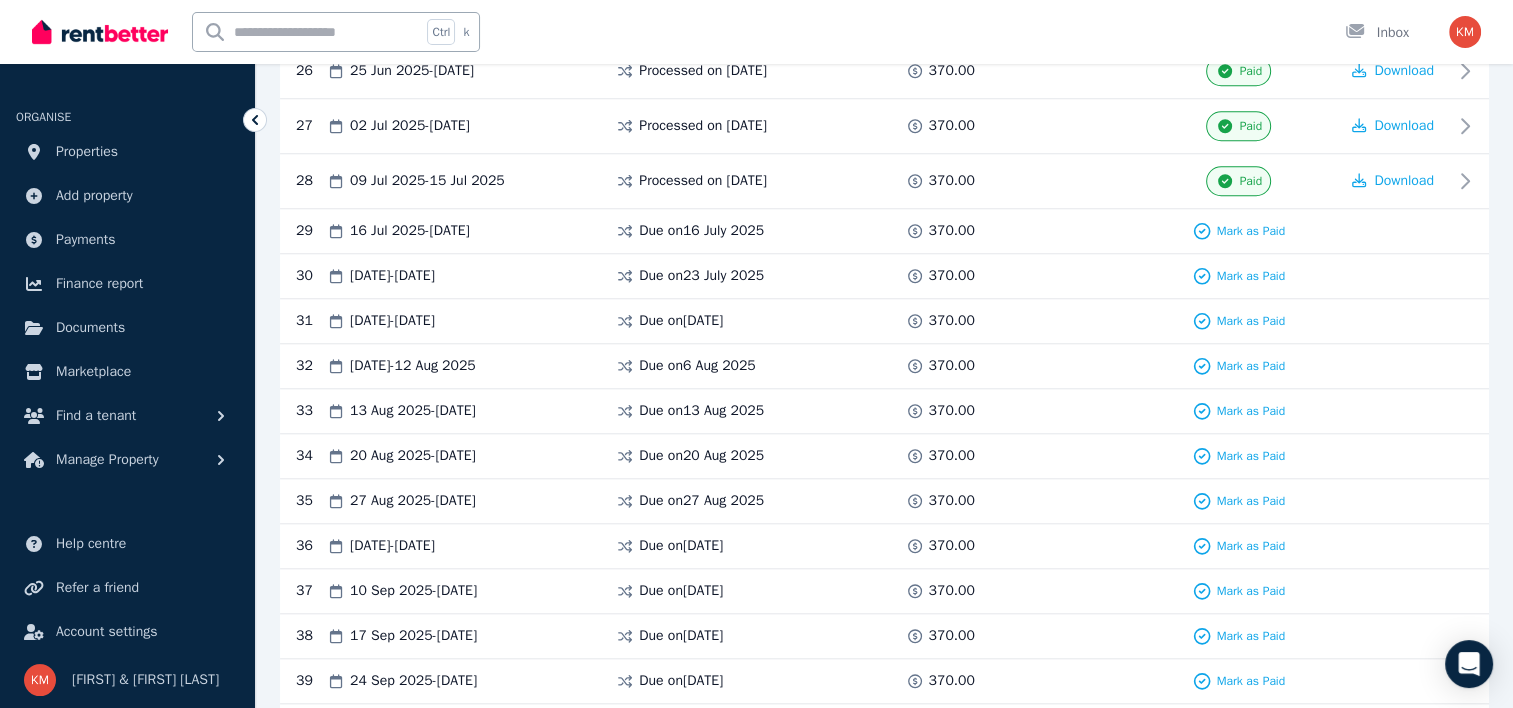 click on "[NUMBER] [DATE] - [DATE] Due on [DATE] [PRICE] Mark as Paid" at bounding box center (884, 231) 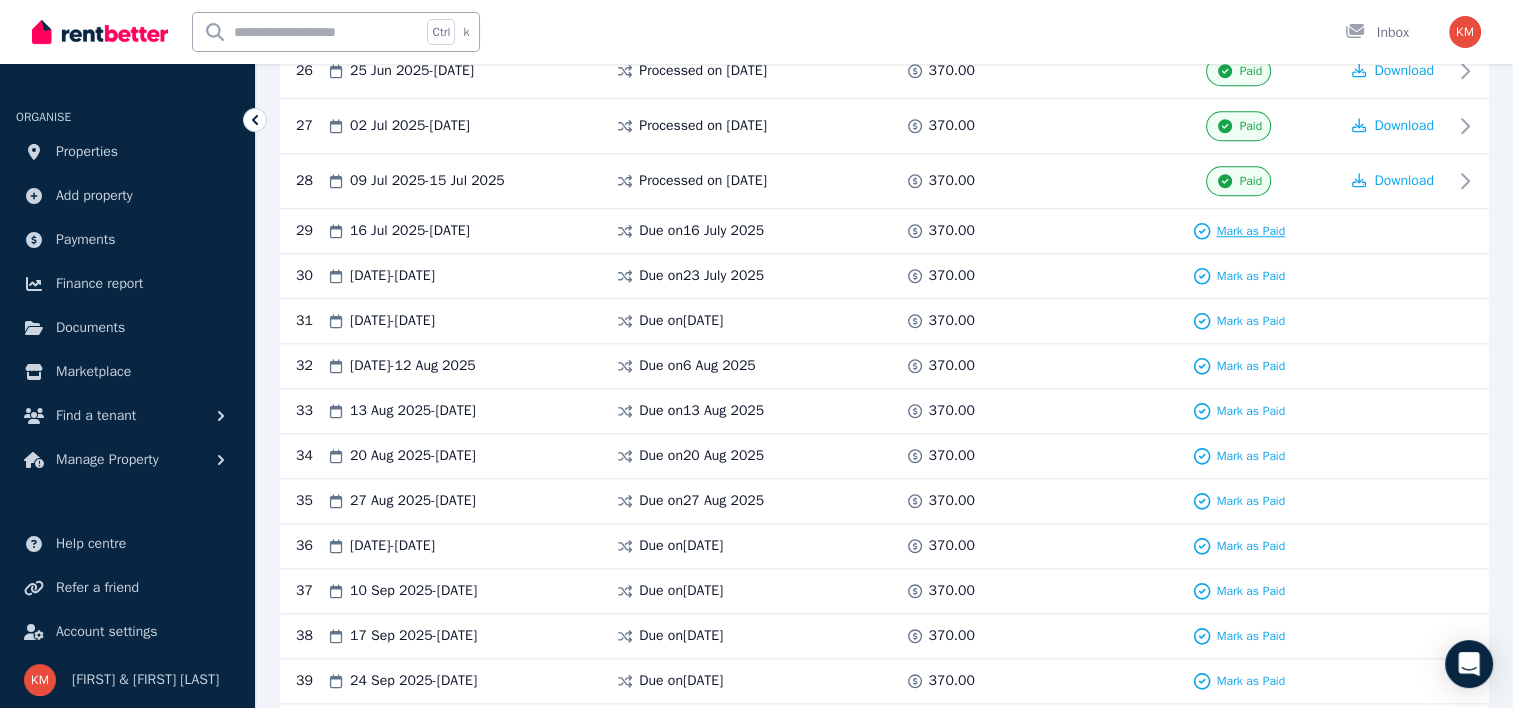 click on "Mark as Paid" at bounding box center [1250, 231] 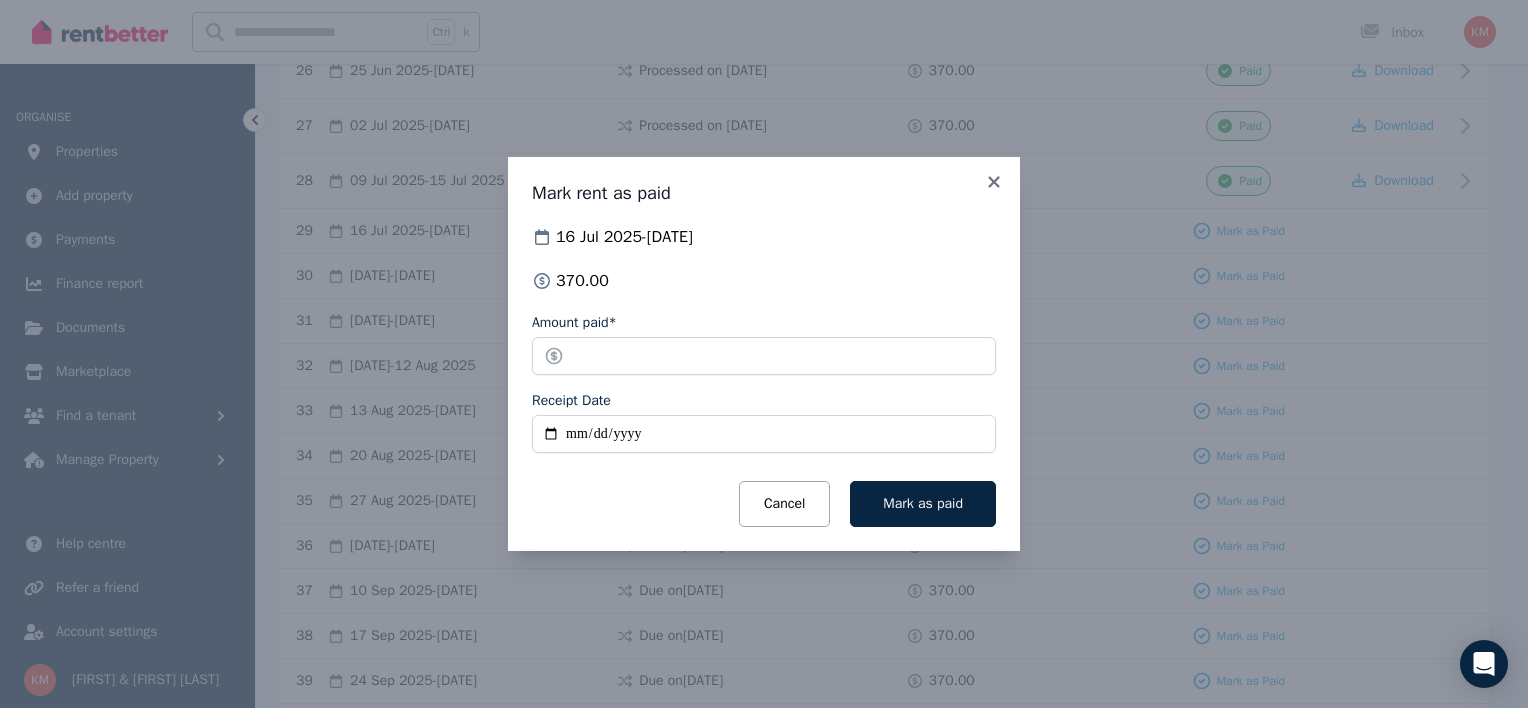 click on "Receipt Date" at bounding box center [764, 434] 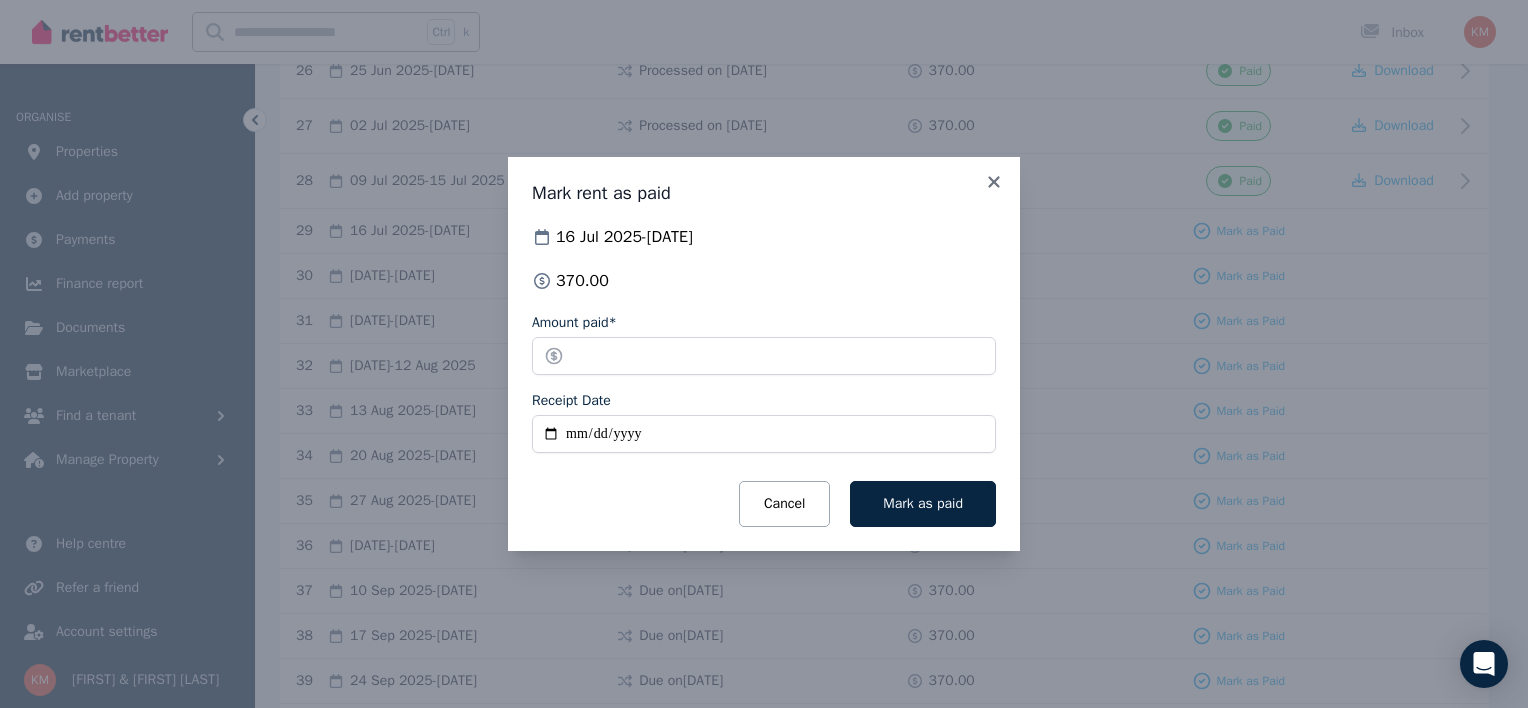 click on "**********" at bounding box center [764, 434] 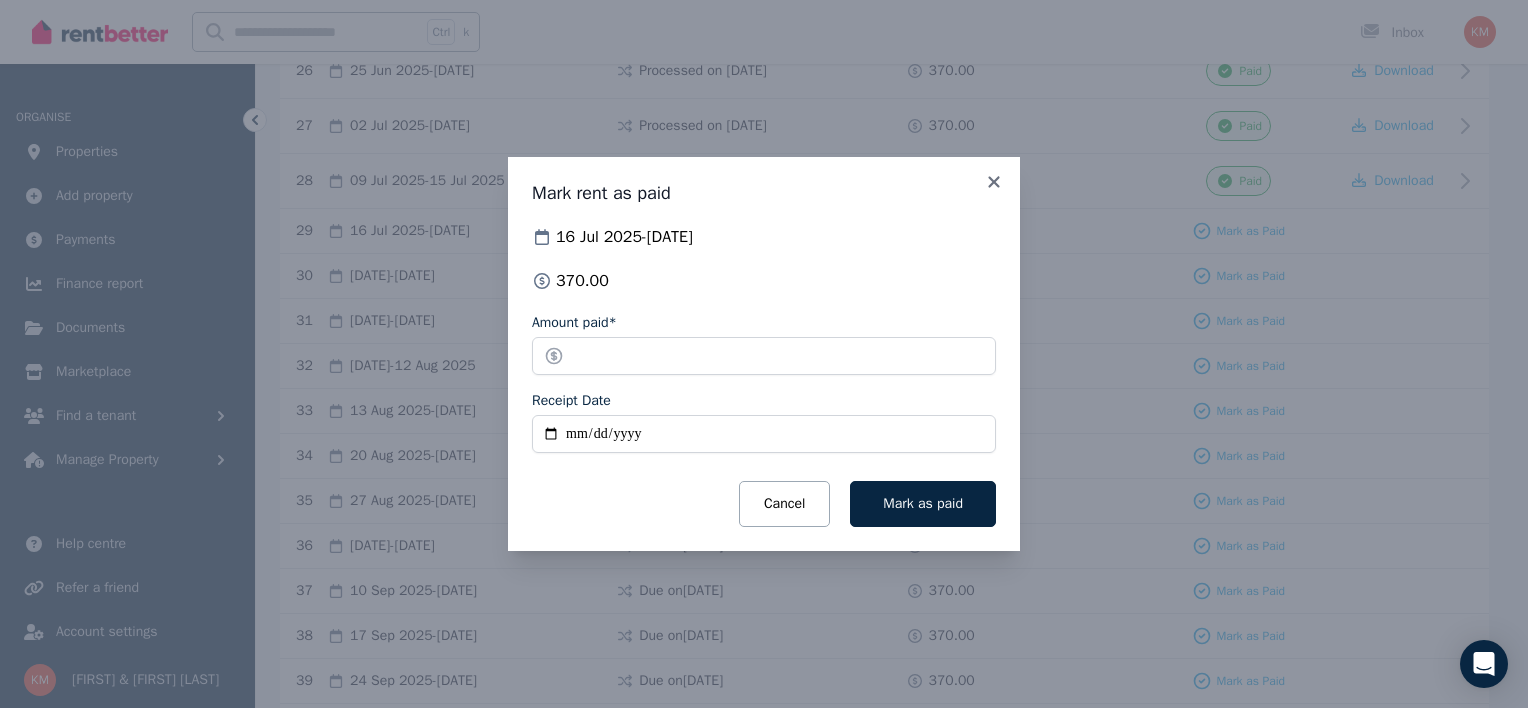 type on "**********" 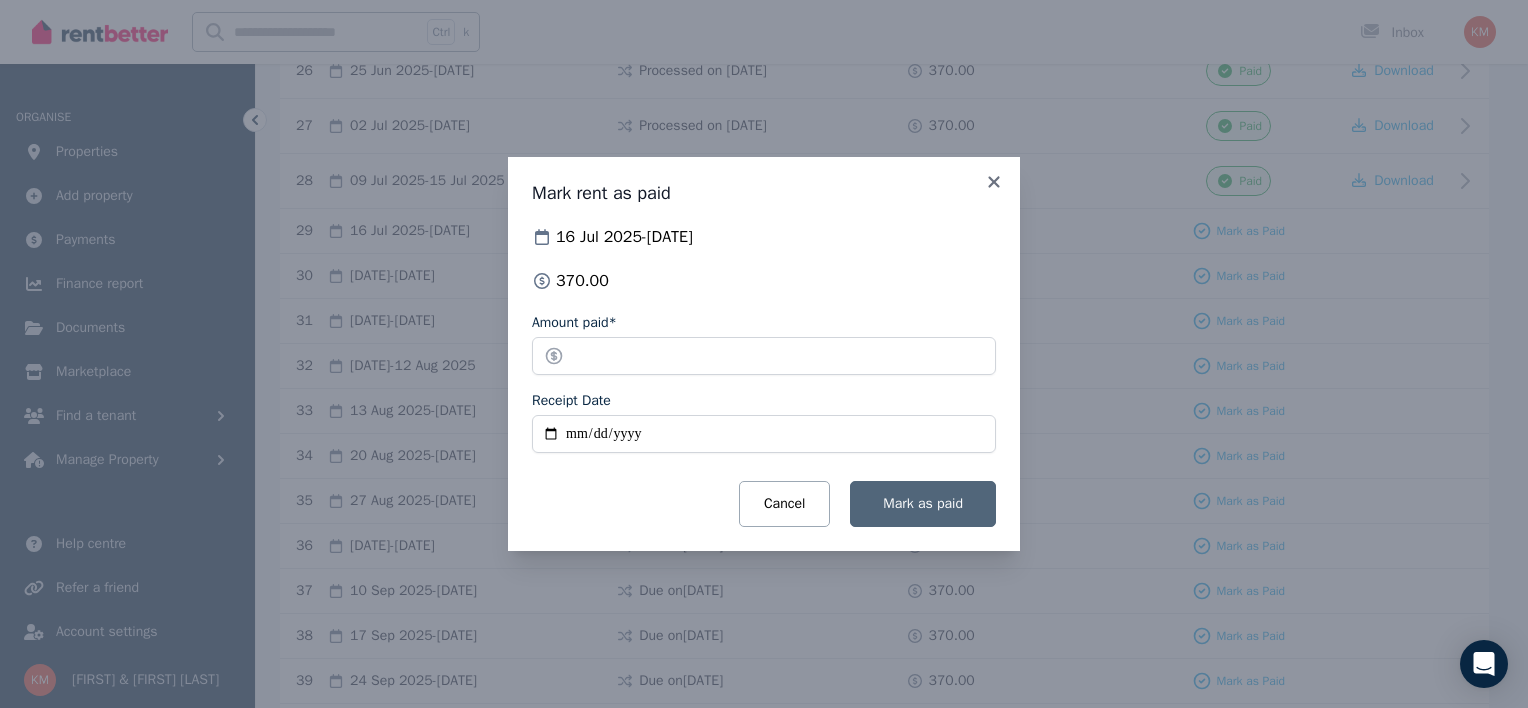 click on "Mark as paid" at bounding box center (923, 504) 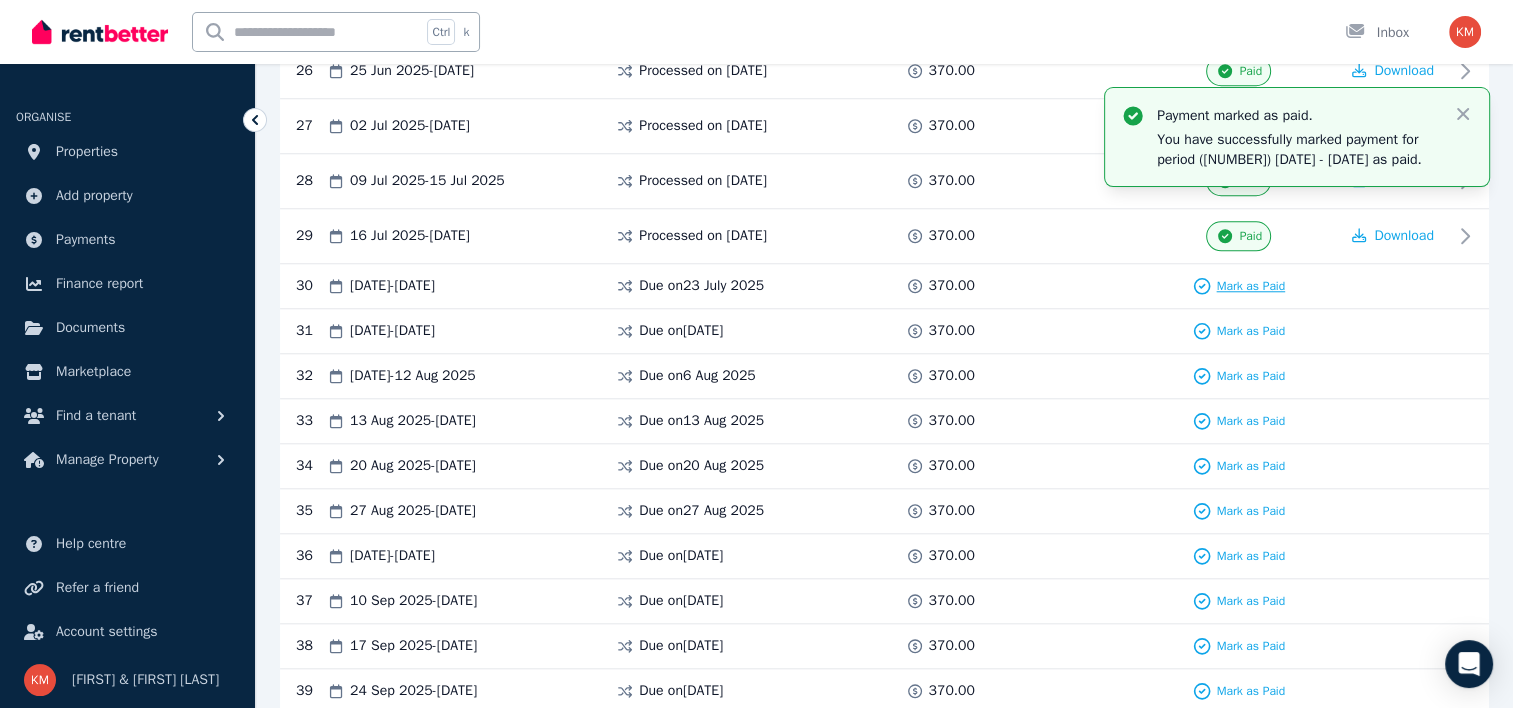 click on "Mark as Paid" at bounding box center (1250, 286) 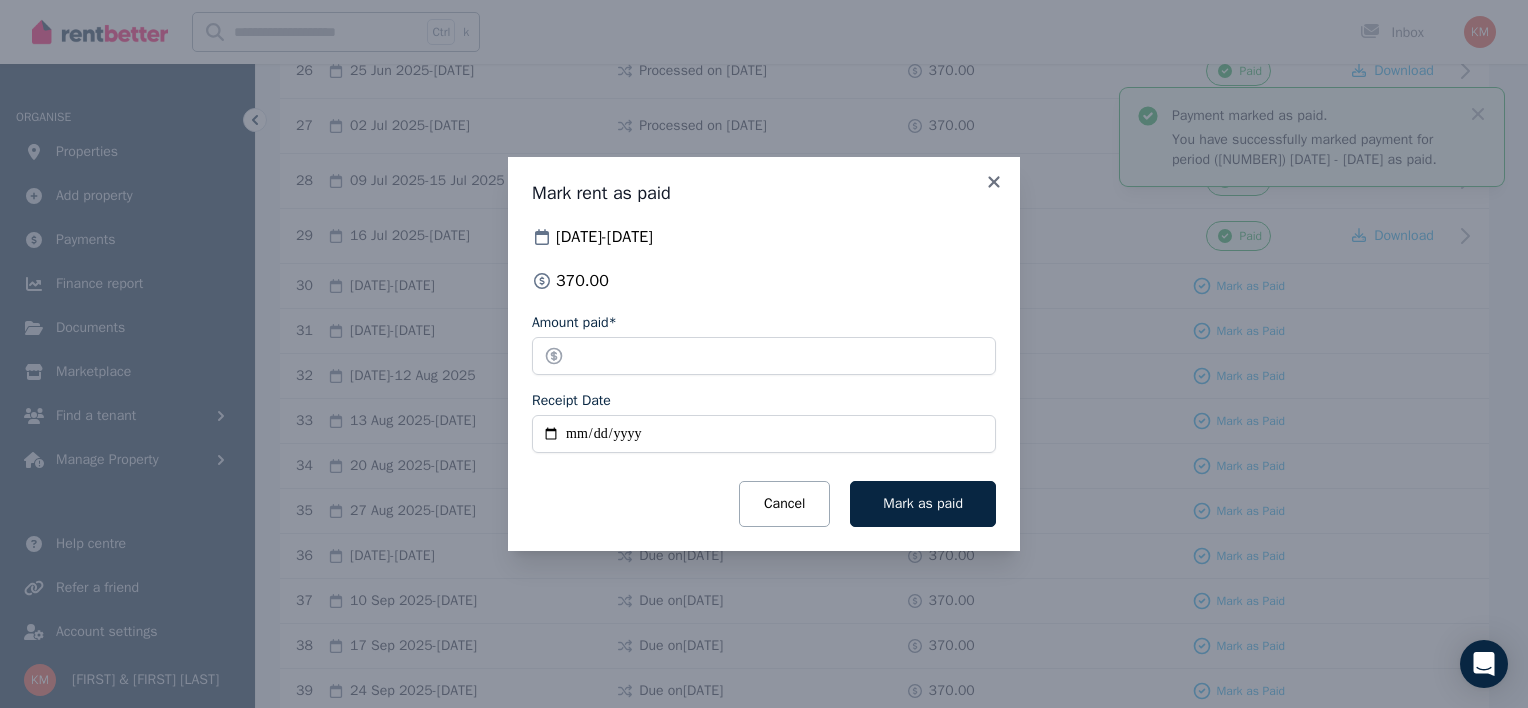click on "Receipt Date" at bounding box center [764, 434] 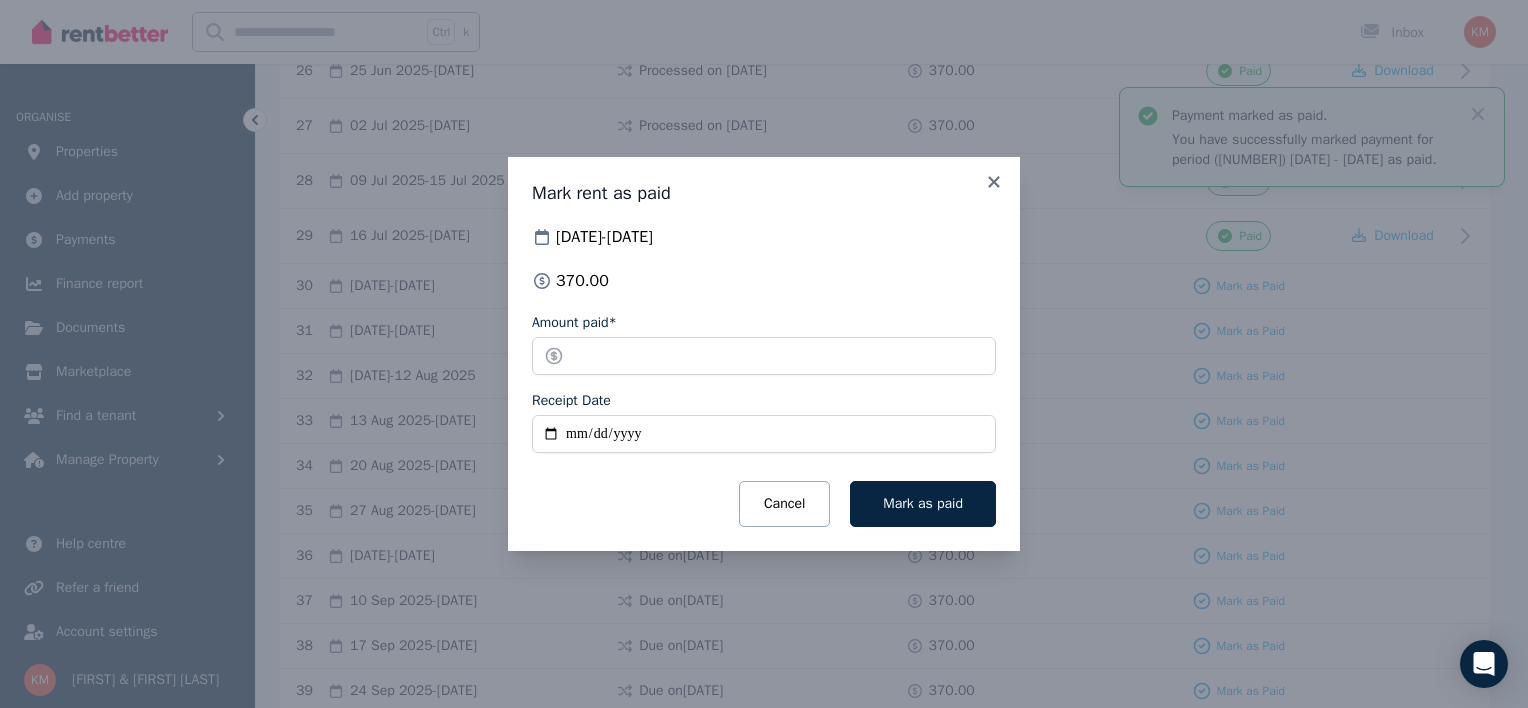 type on "**********" 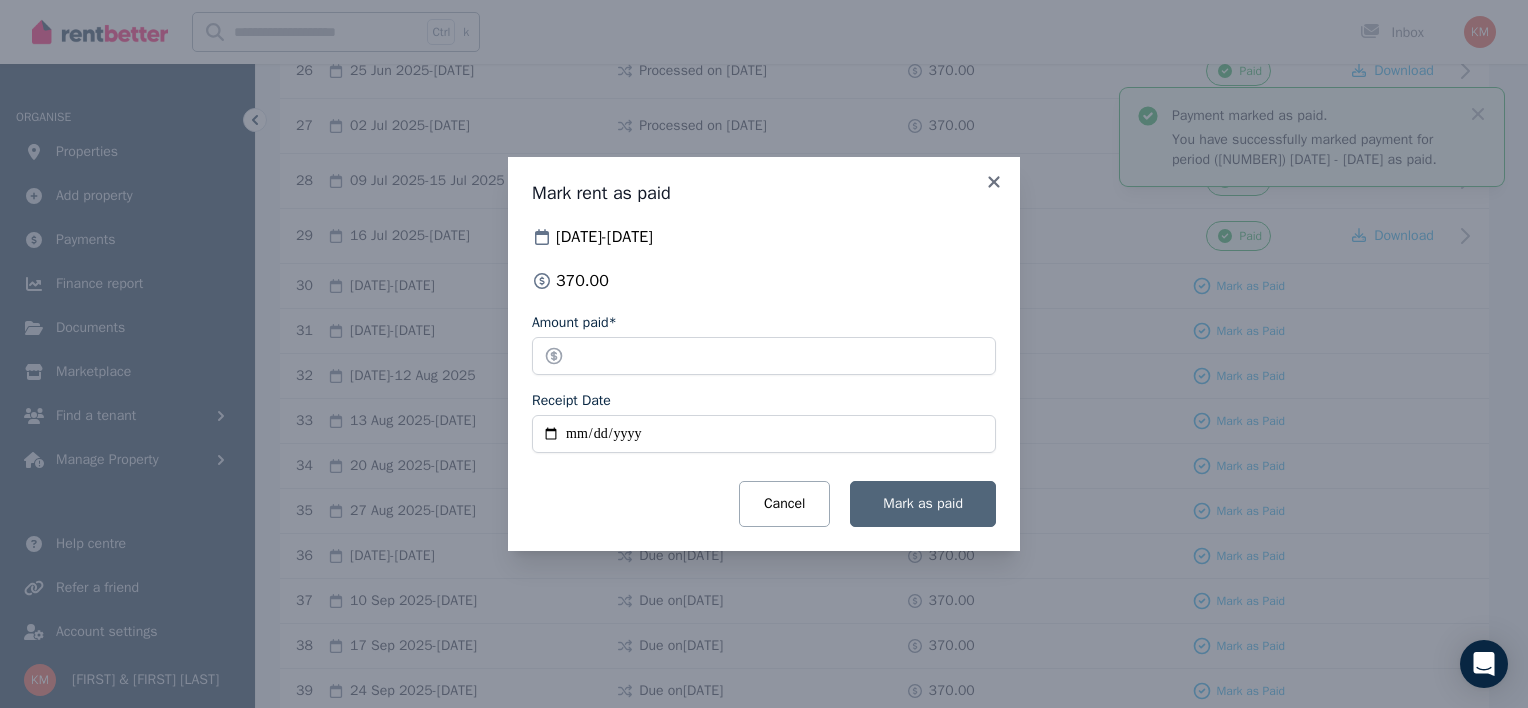 click on "Mark as paid" at bounding box center (923, 503) 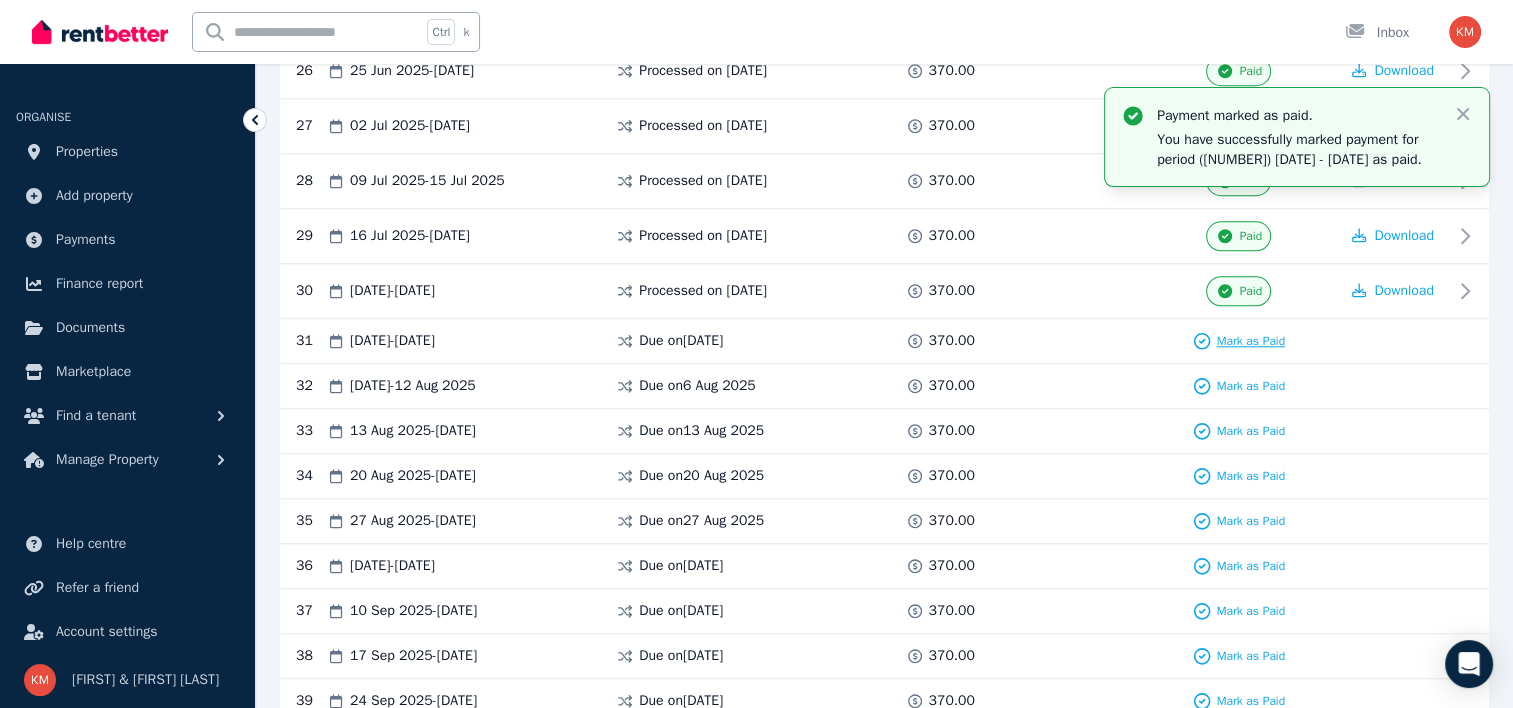 click on "Mark as Paid" at bounding box center [1250, 341] 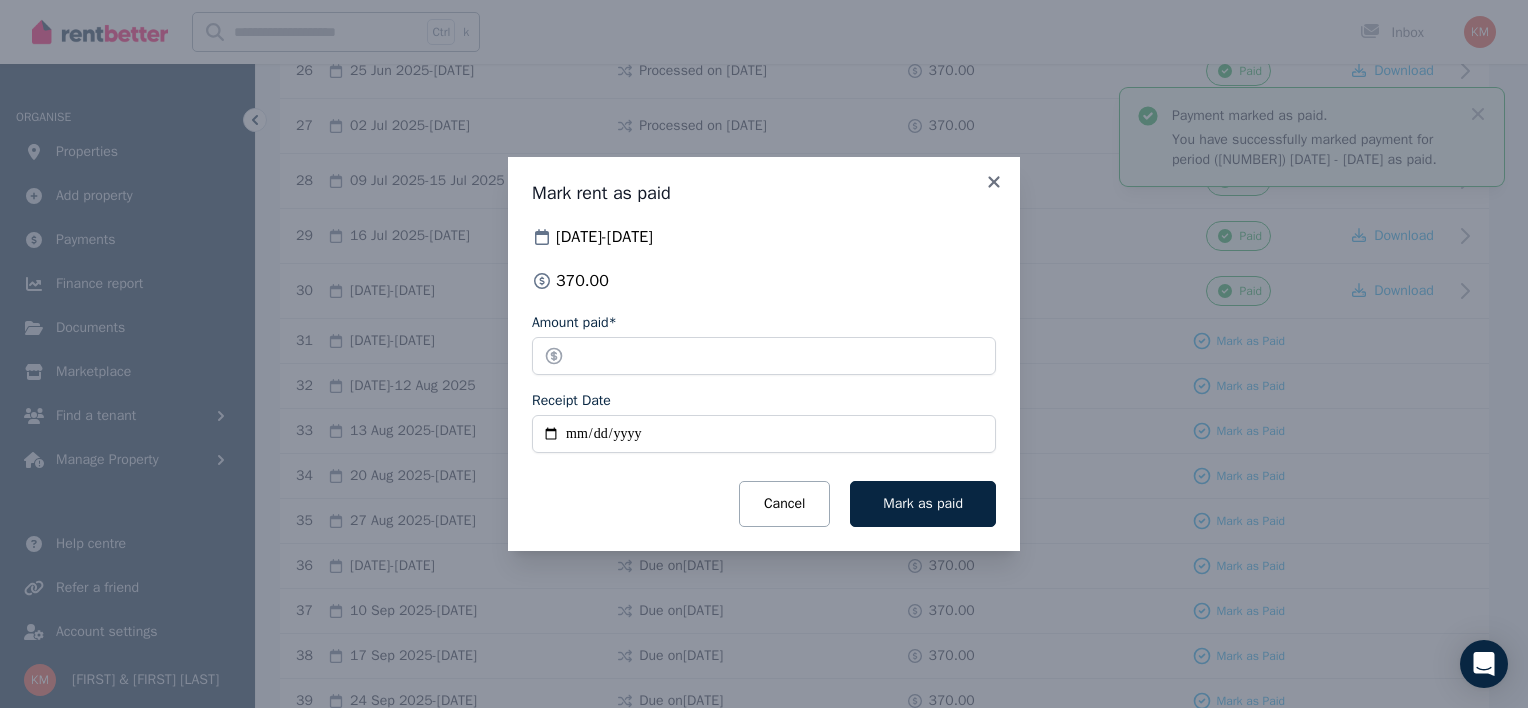 click on "Receipt Date" at bounding box center [764, 434] 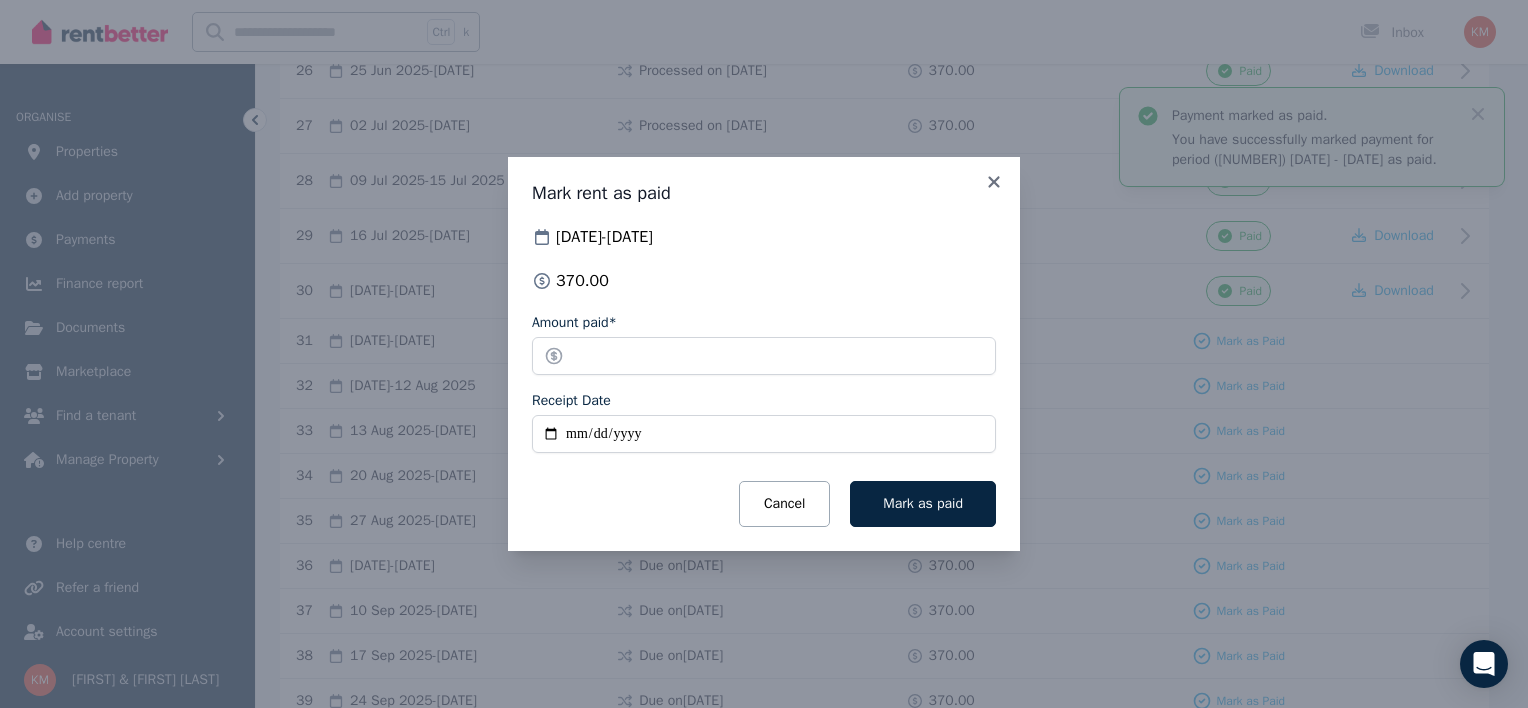 type on "**********" 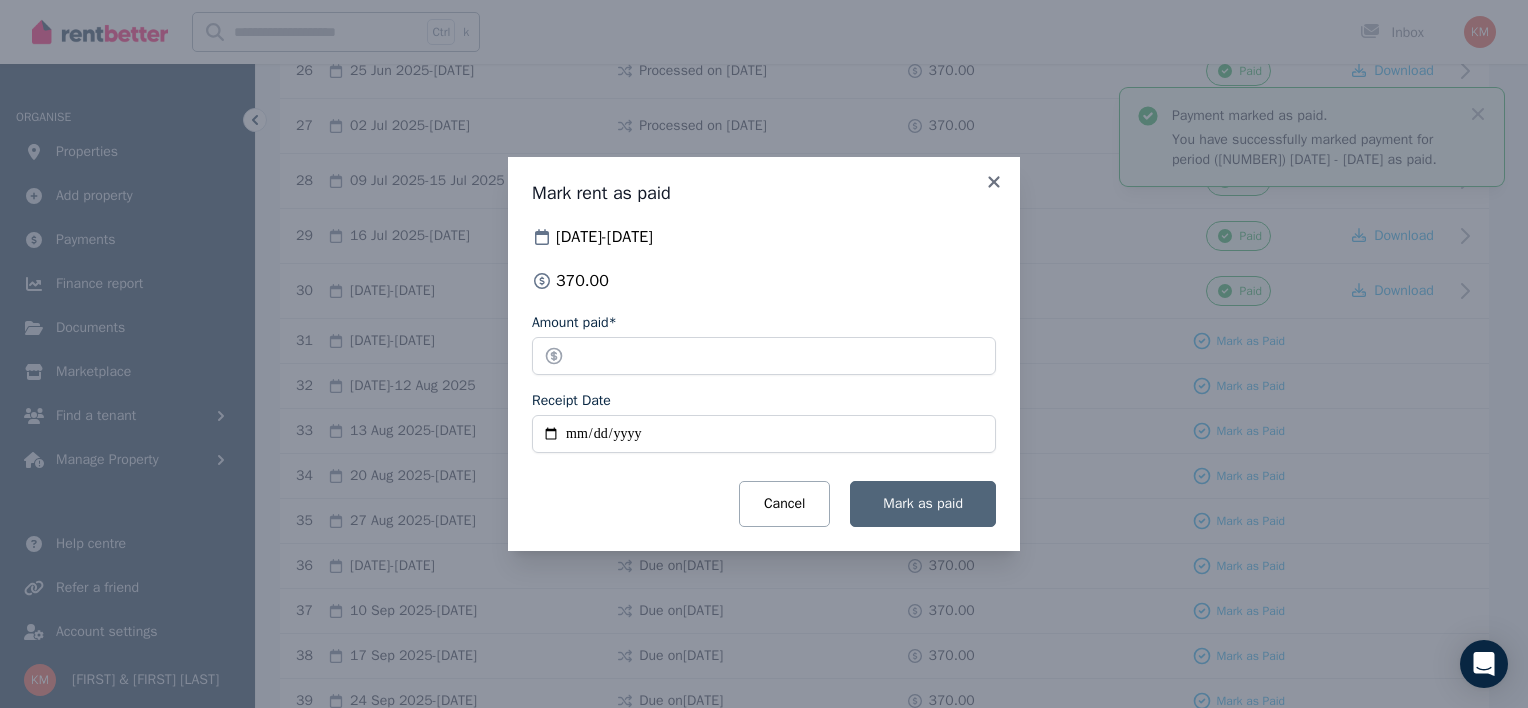 click on "Mark as paid" at bounding box center [923, 503] 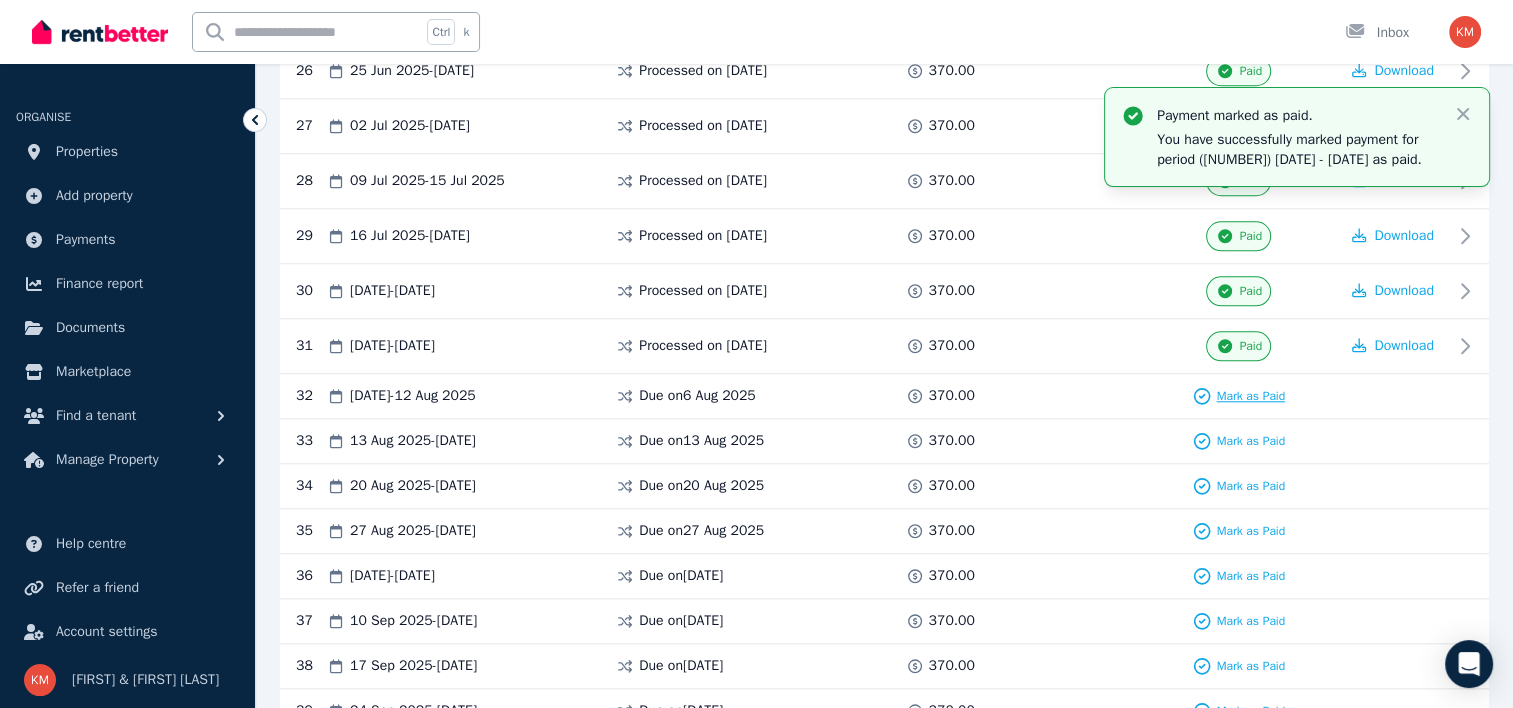 click on "Mark as Paid" at bounding box center [1250, 396] 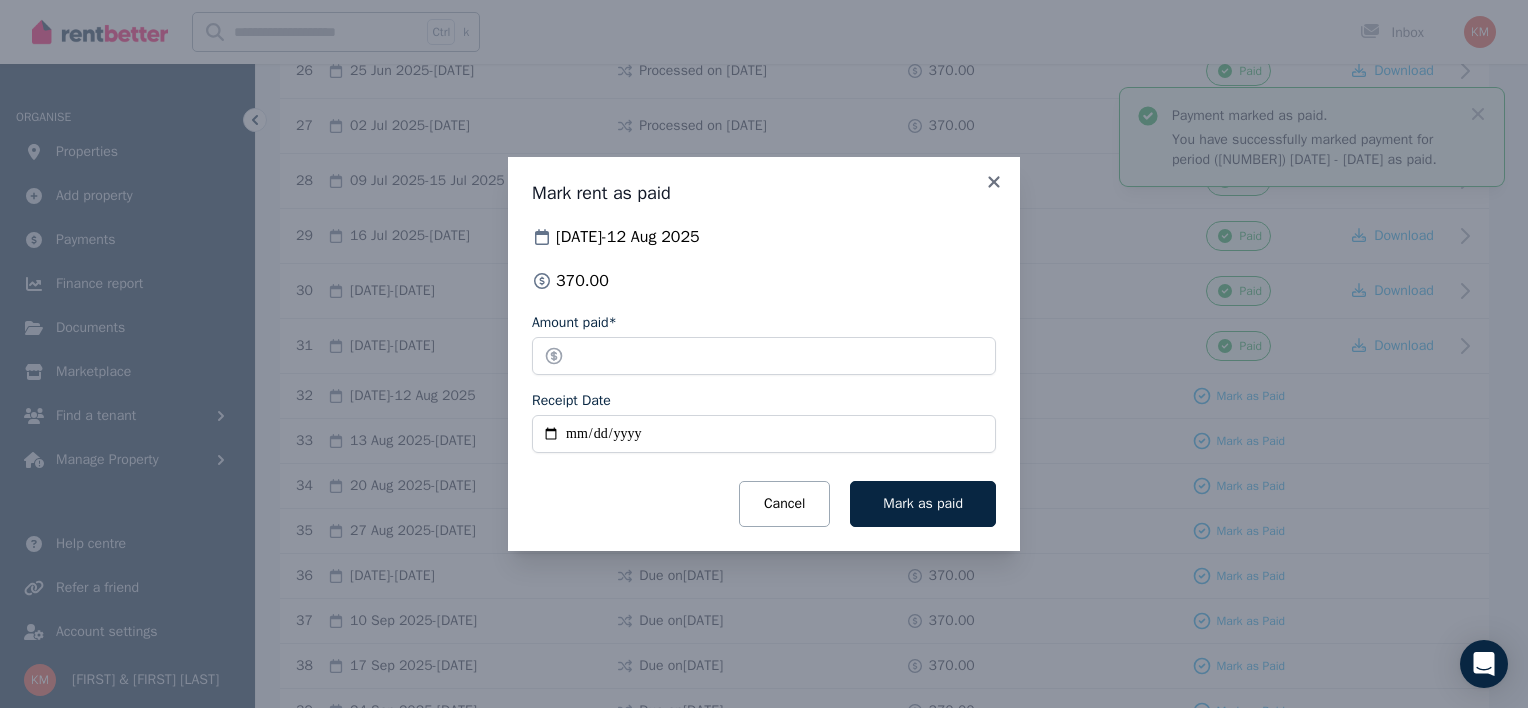 click on "Receipt Date" at bounding box center (764, 434) 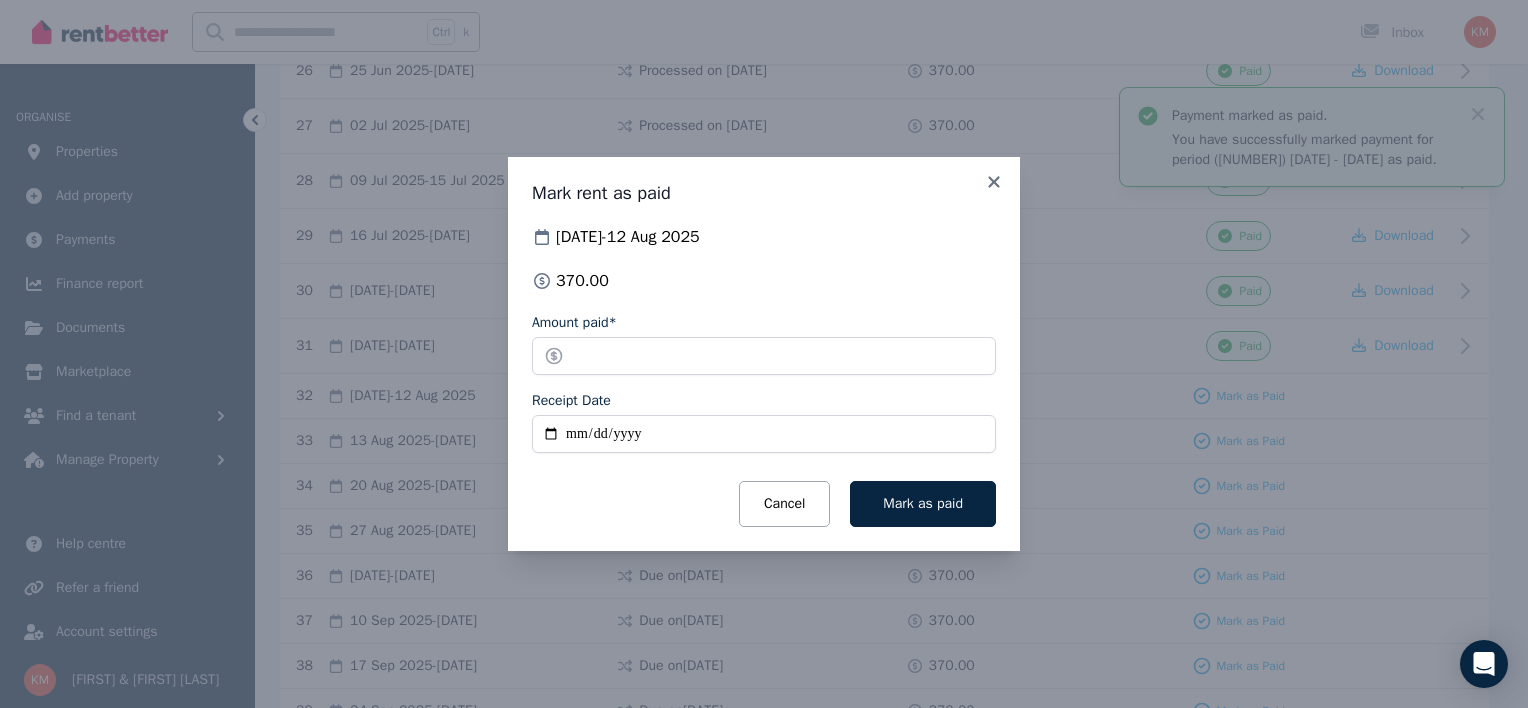 type on "**********" 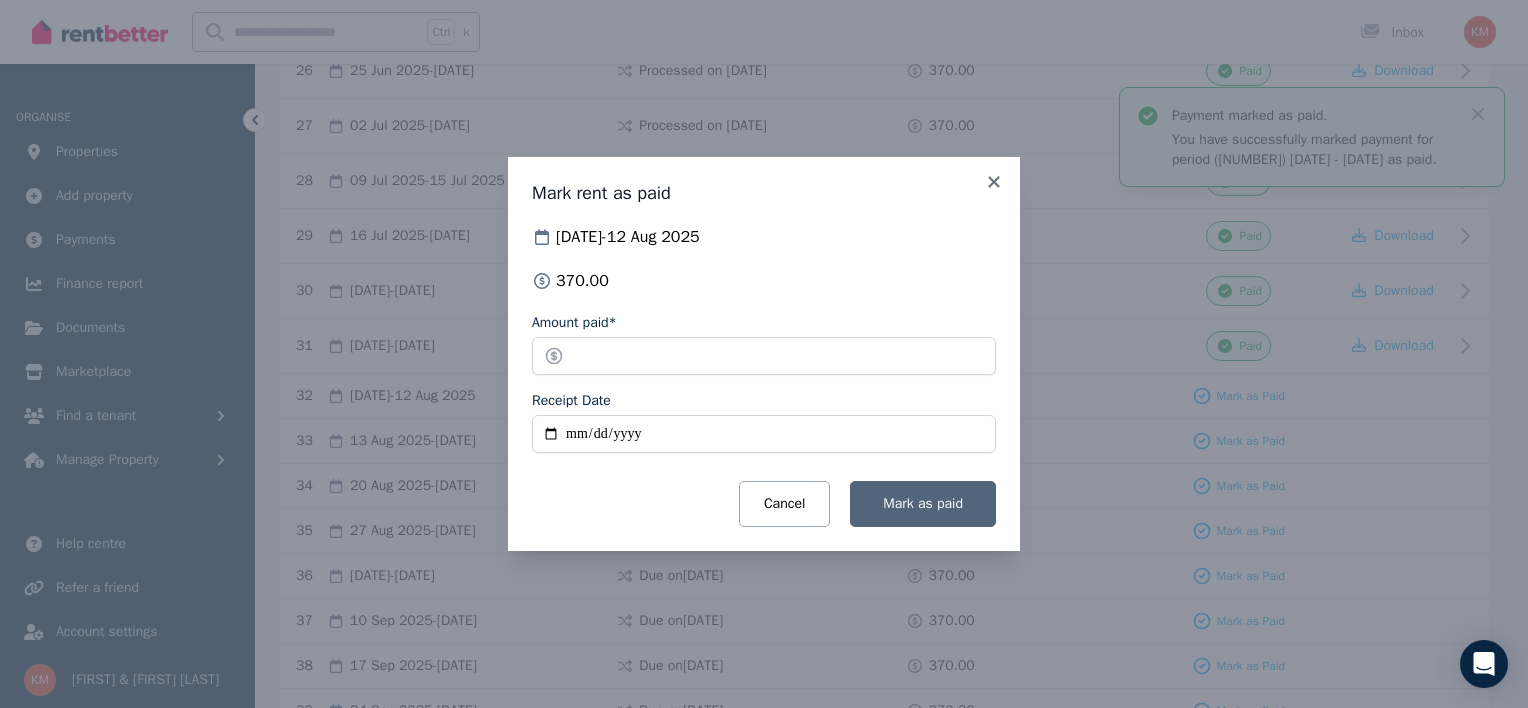 click on "Mark as paid" at bounding box center [923, 503] 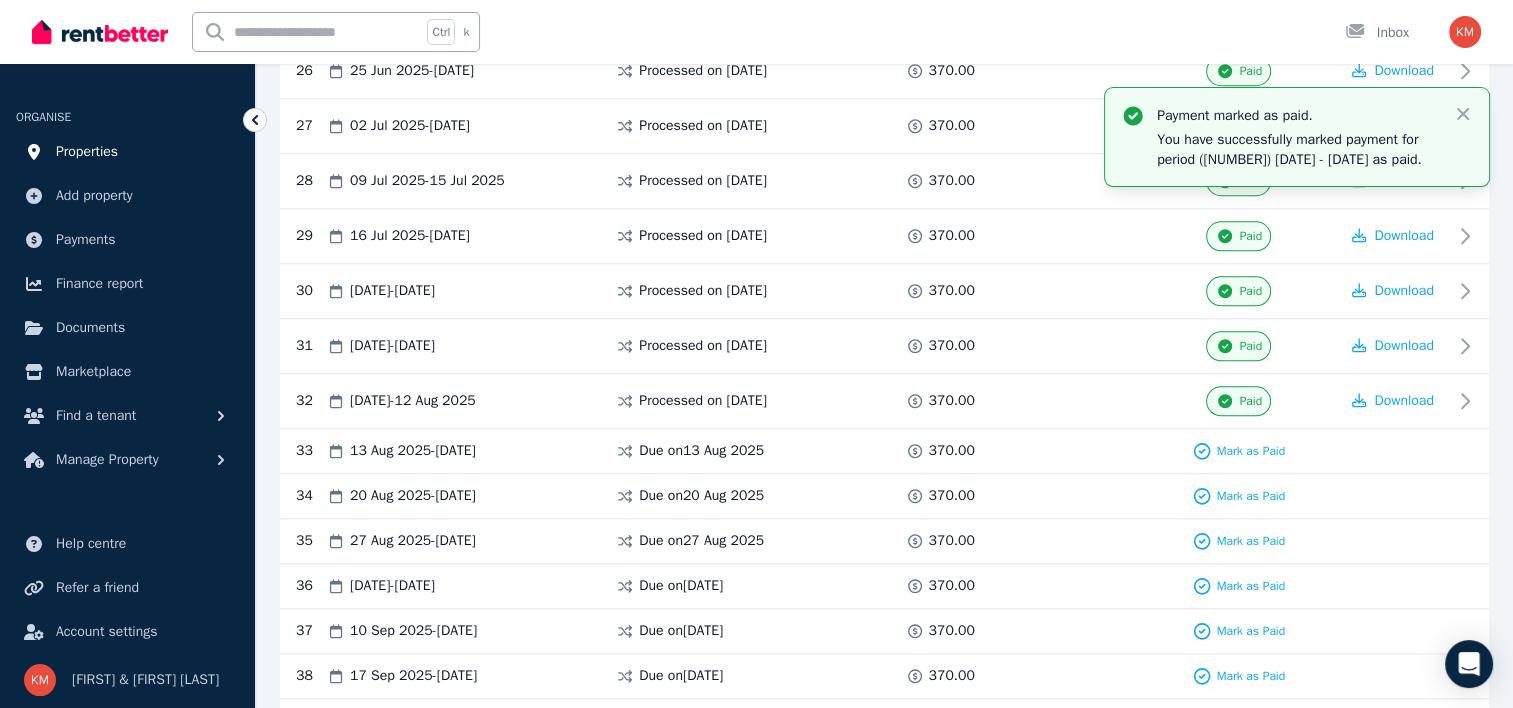 click on "Properties" at bounding box center (127, 152) 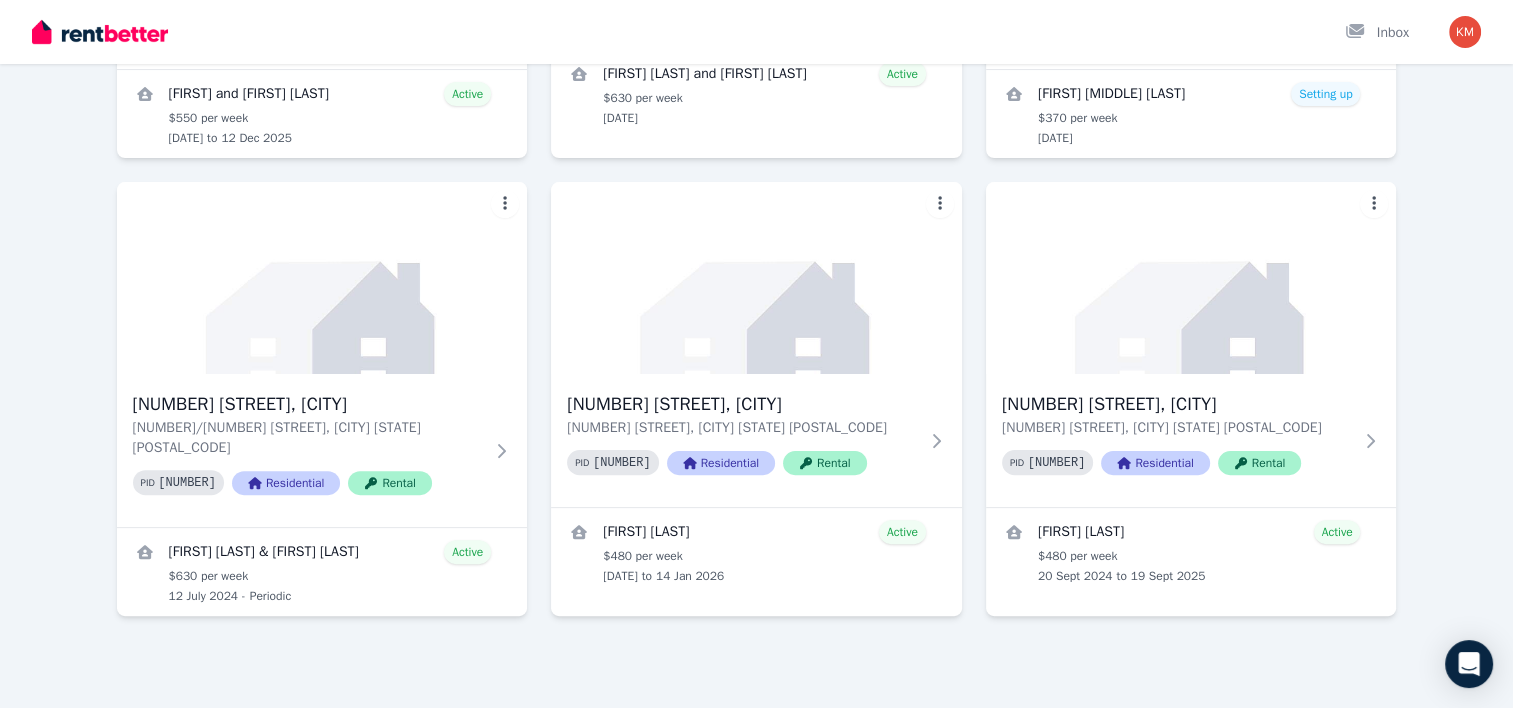 scroll, scrollTop: 0, scrollLeft: 0, axis: both 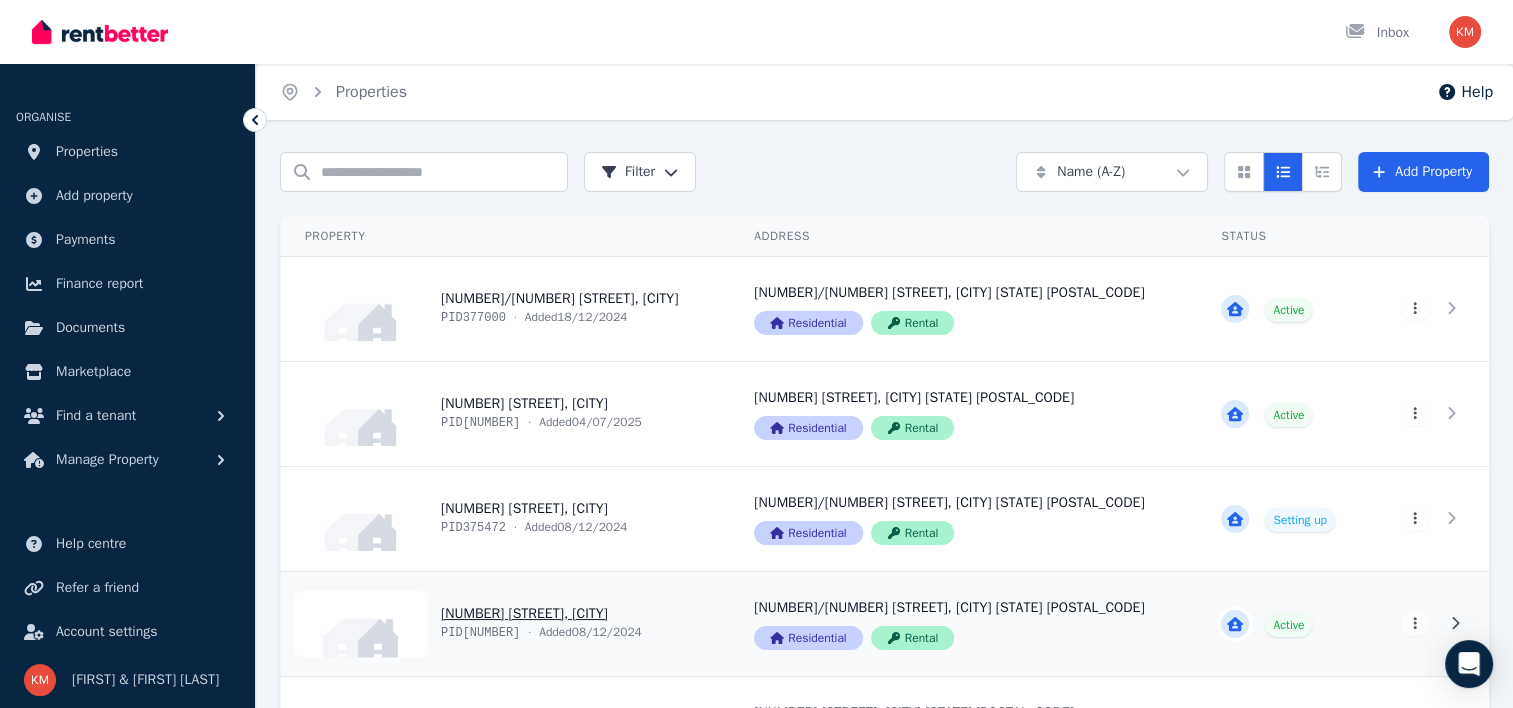 click on "View property details" at bounding box center [505, 624] 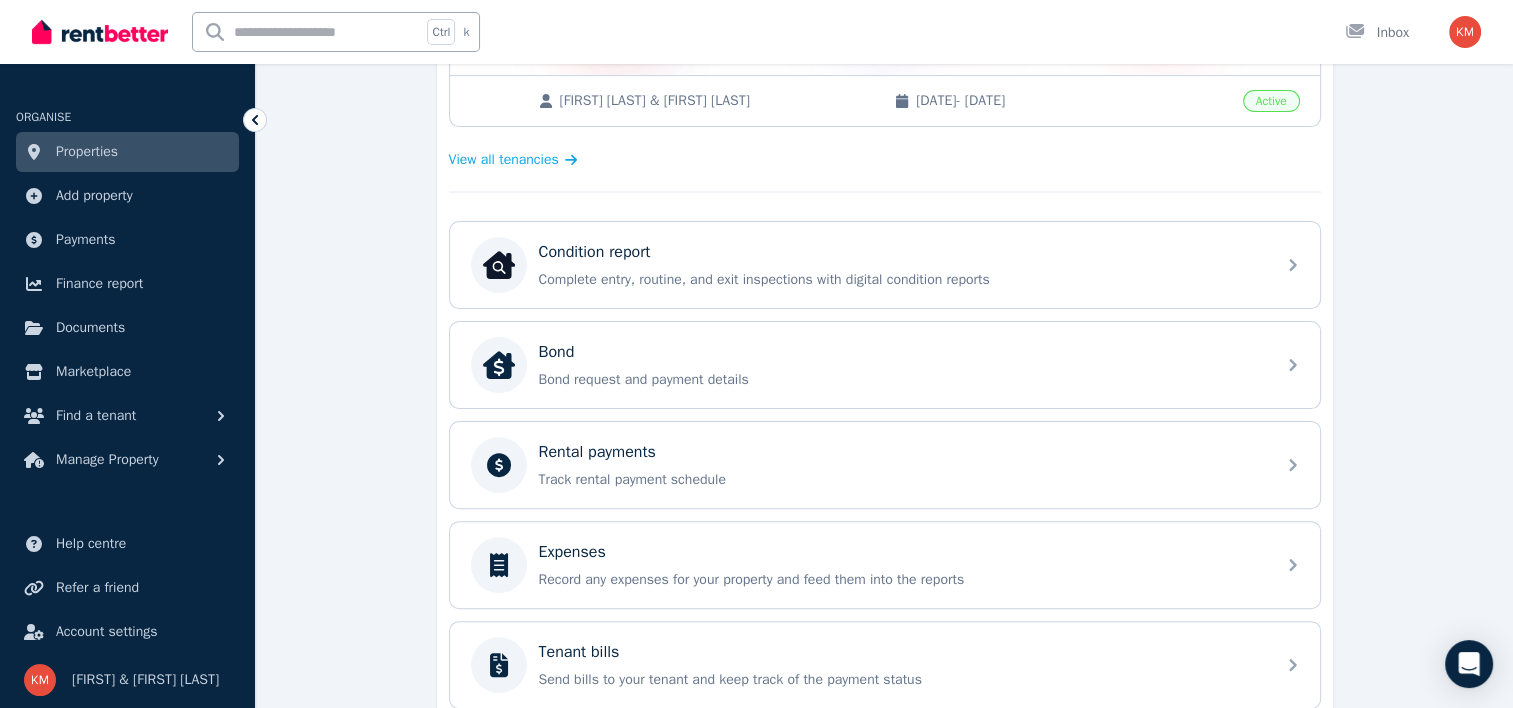 scroll, scrollTop: 512, scrollLeft: 0, axis: vertical 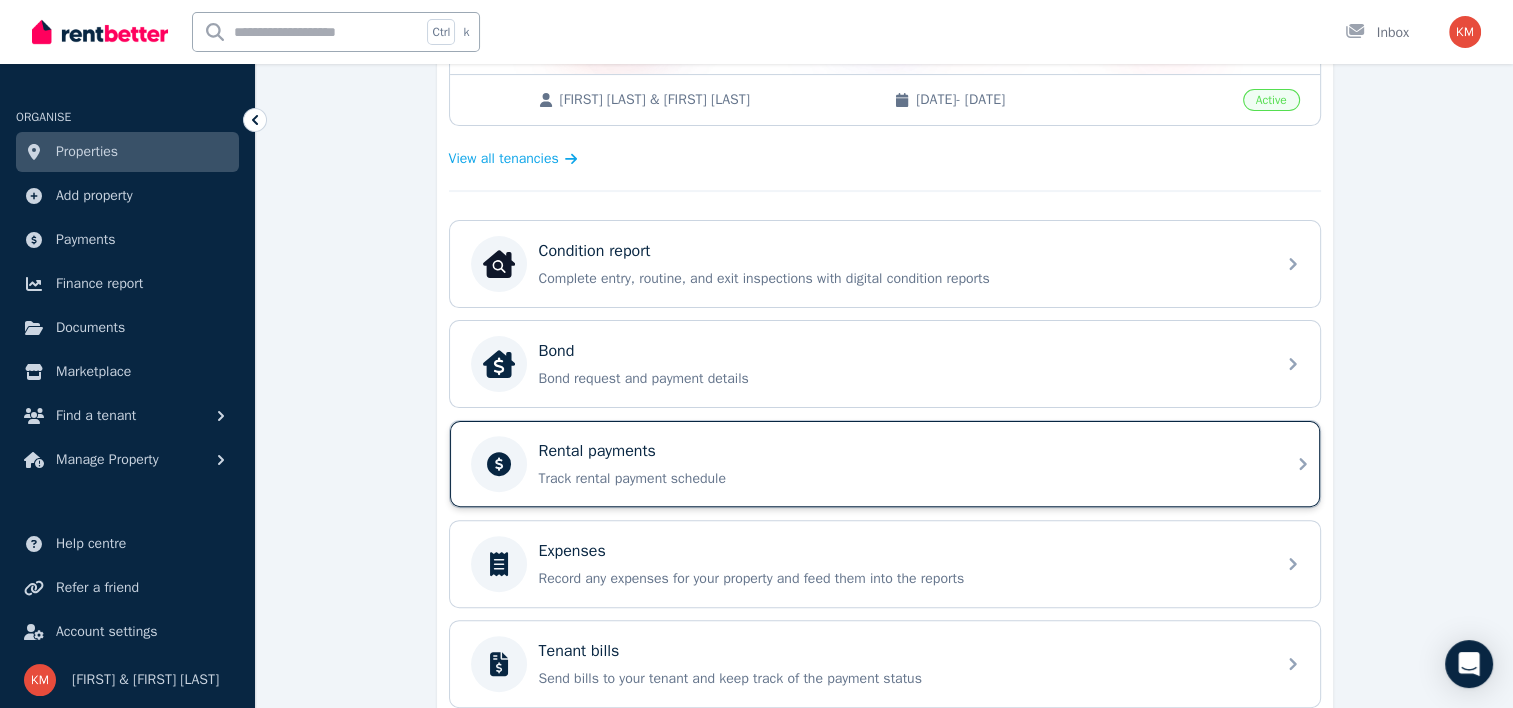 click on "Rental payments" at bounding box center (901, 451) 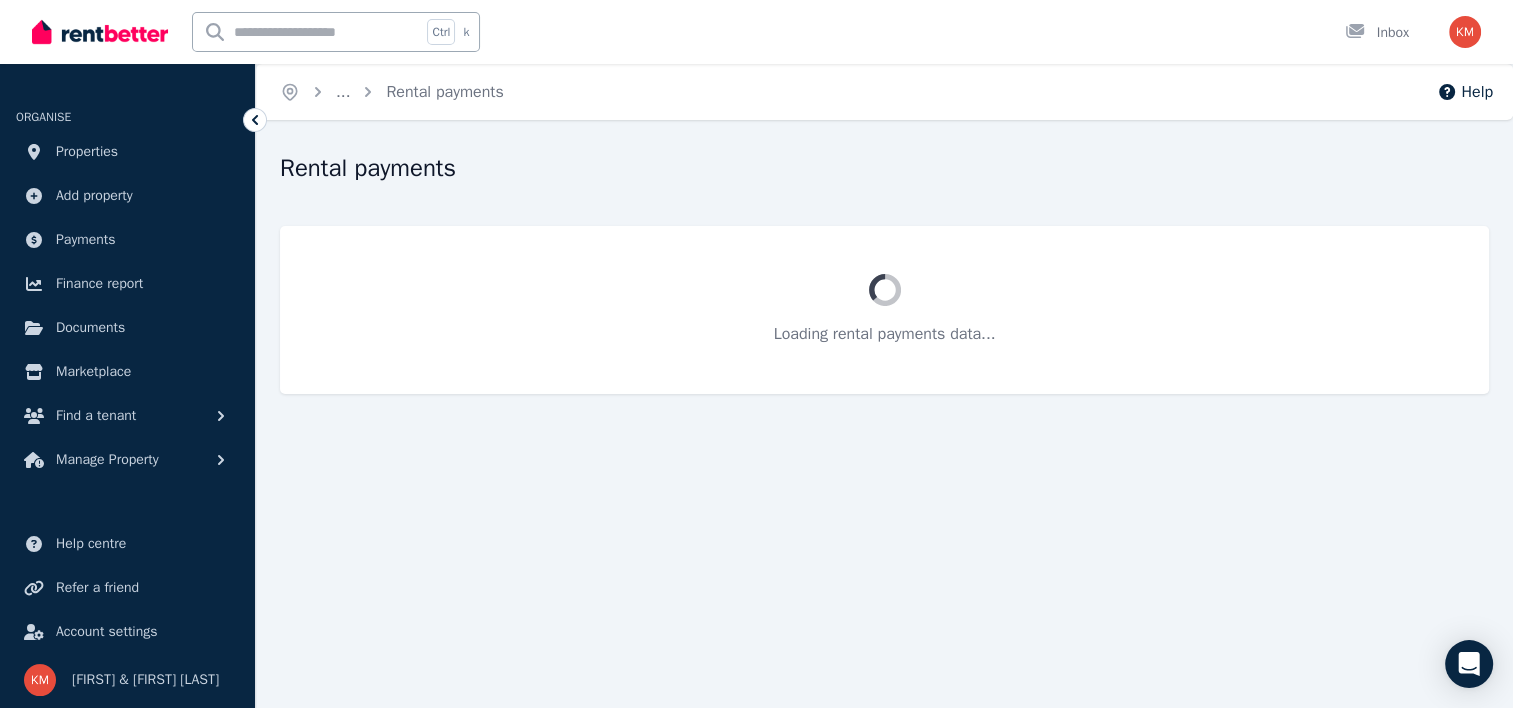scroll, scrollTop: 0, scrollLeft: 0, axis: both 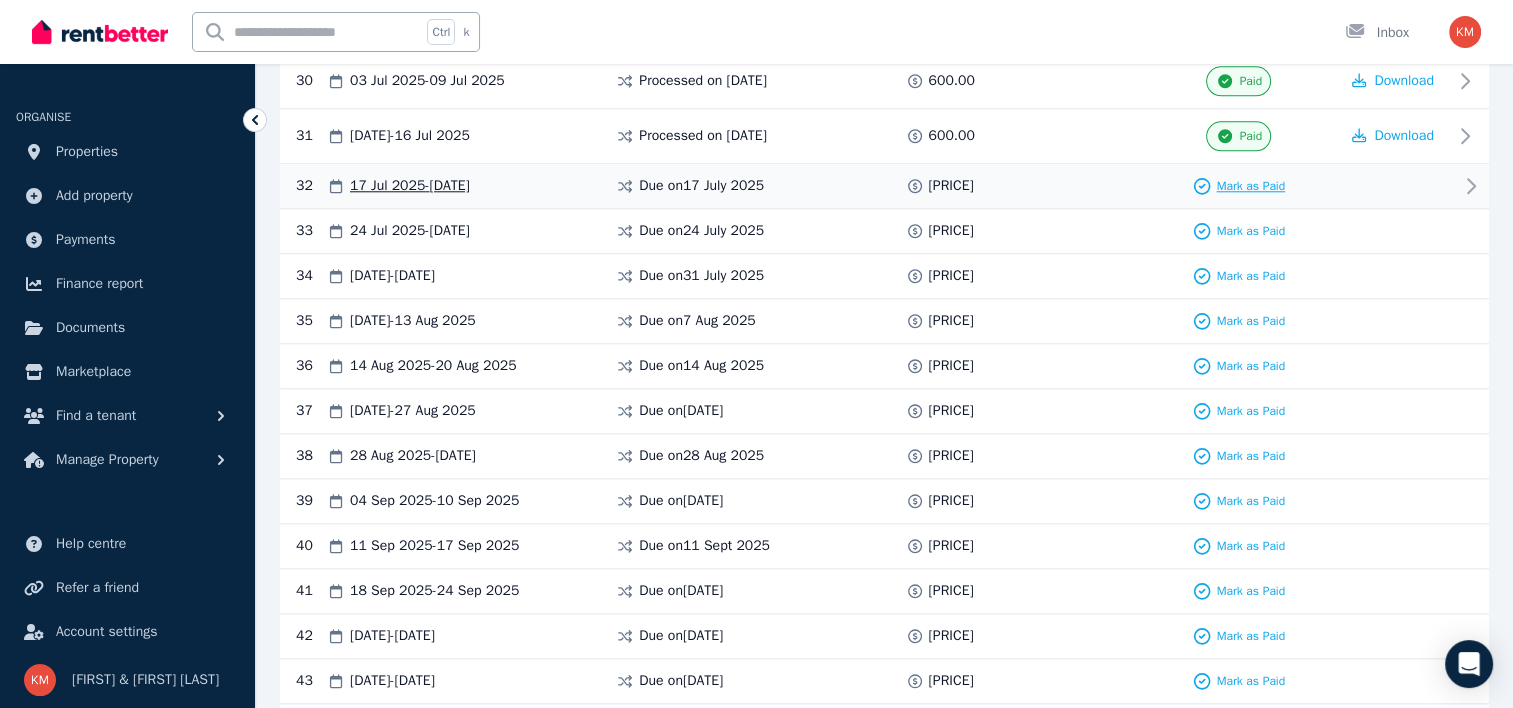 click on "Mark as Paid" at bounding box center [1250, 186] 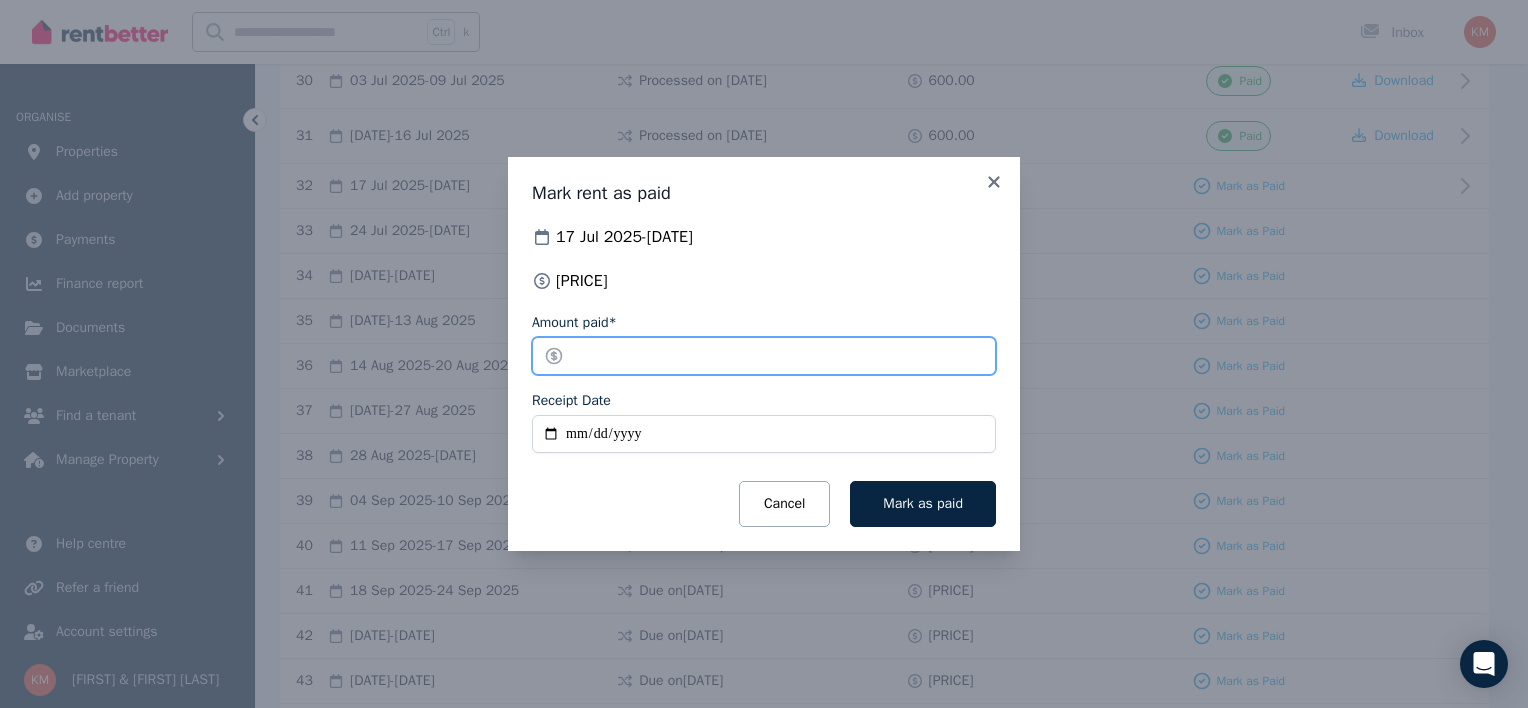 click on "******" at bounding box center [764, 356] 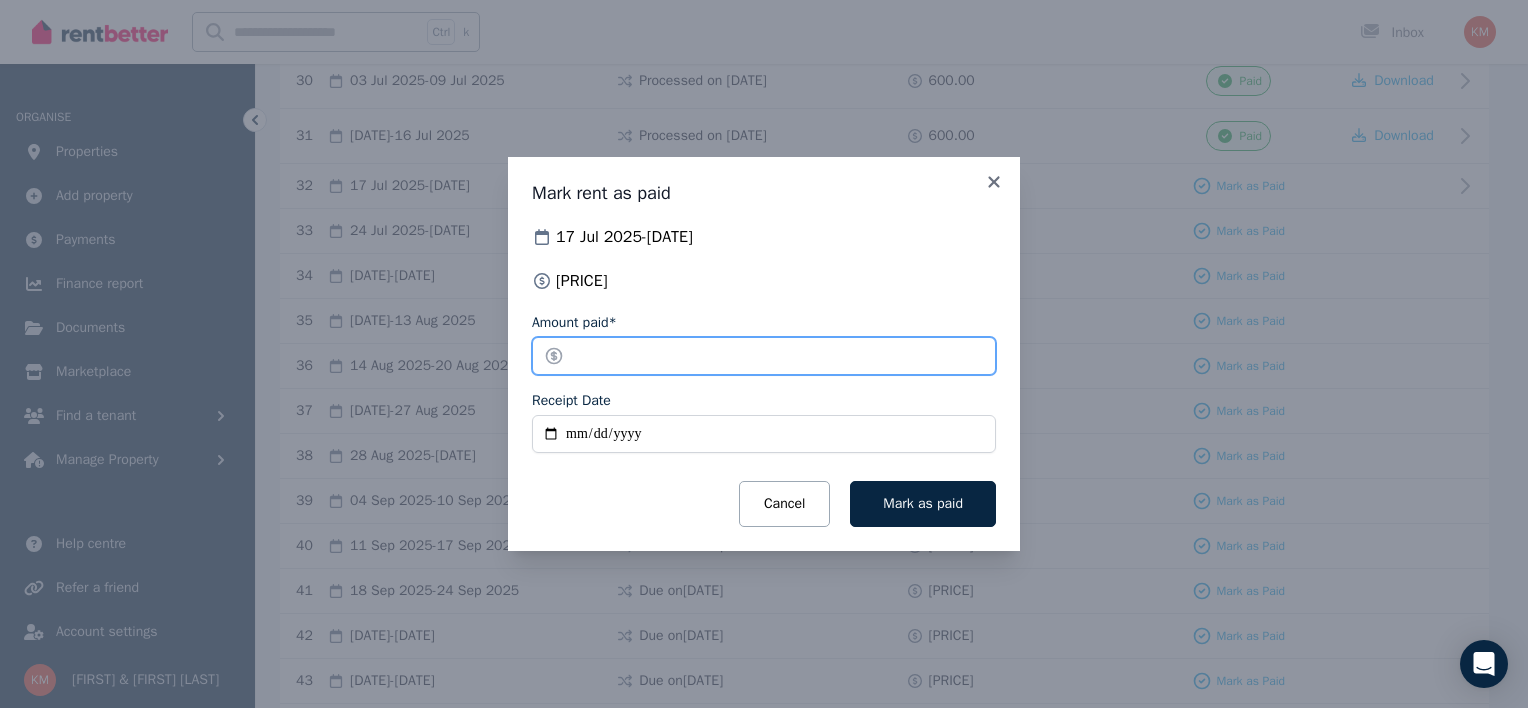 type on "******" 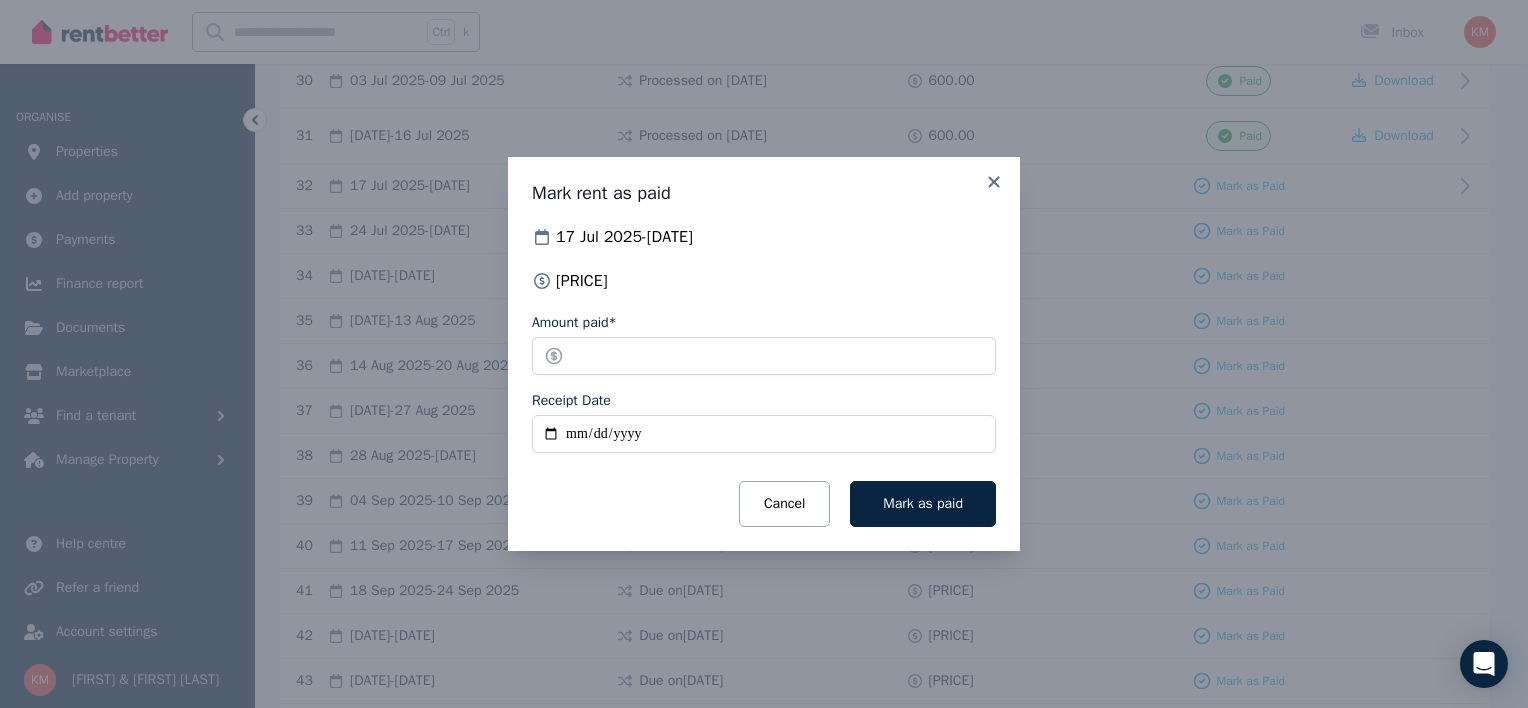 click on "Receipt Date" at bounding box center [764, 434] 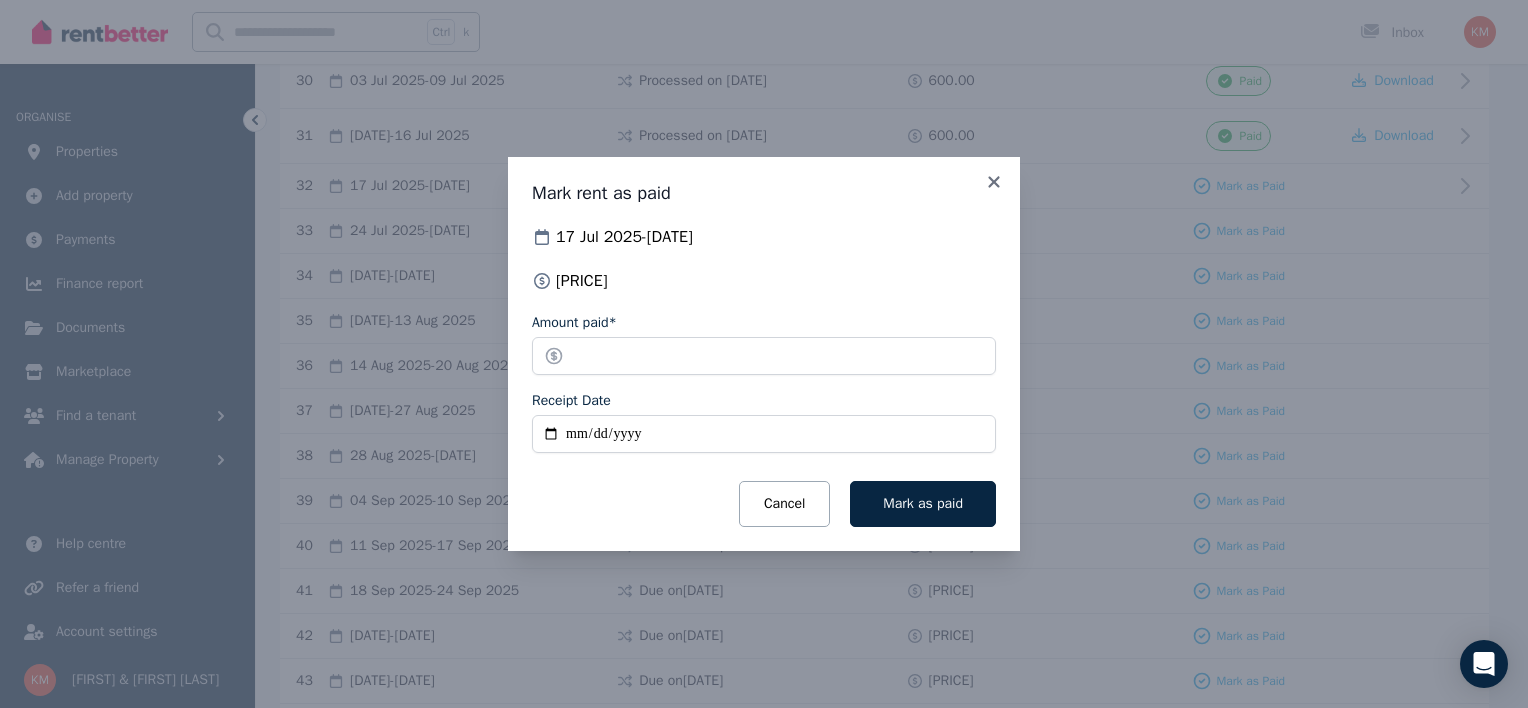 type on "**********" 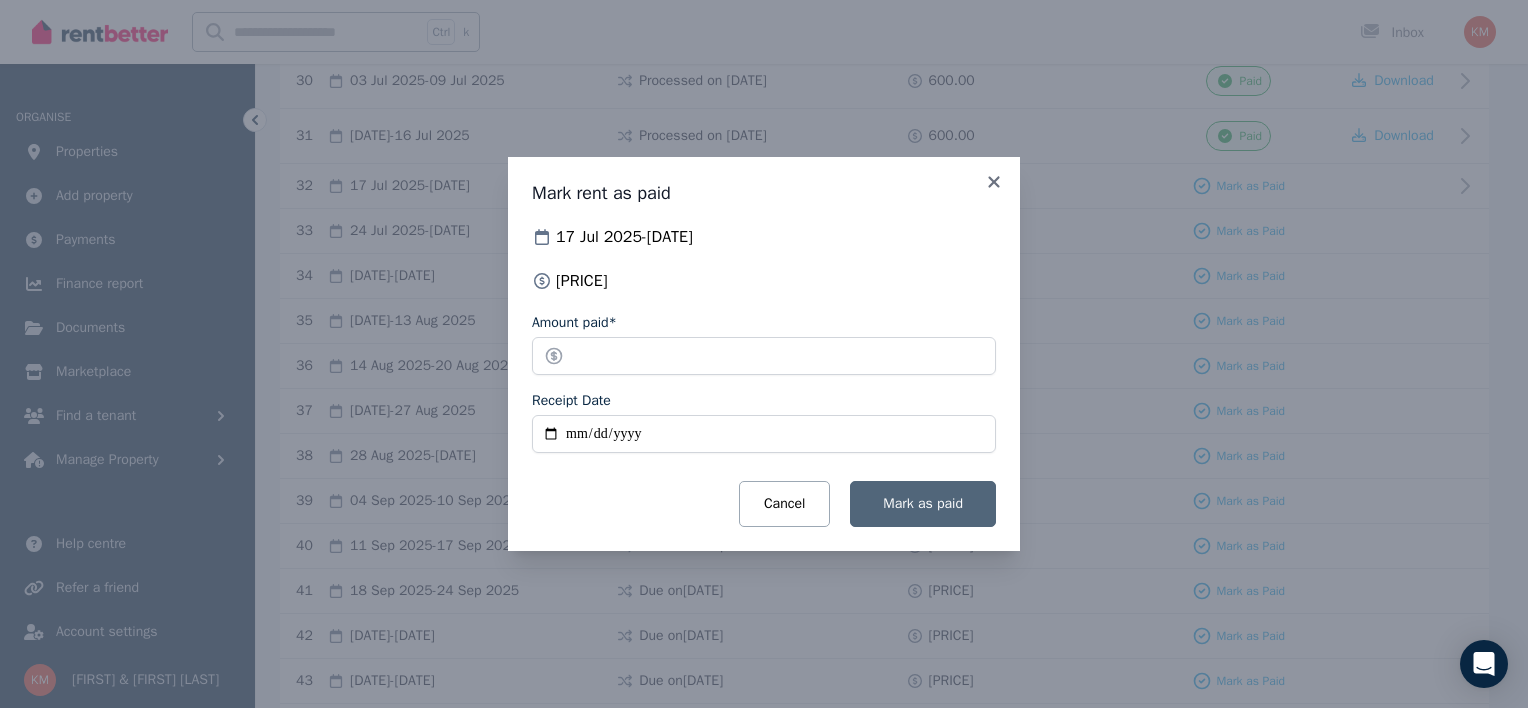 click on "Mark as paid" at bounding box center (923, 503) 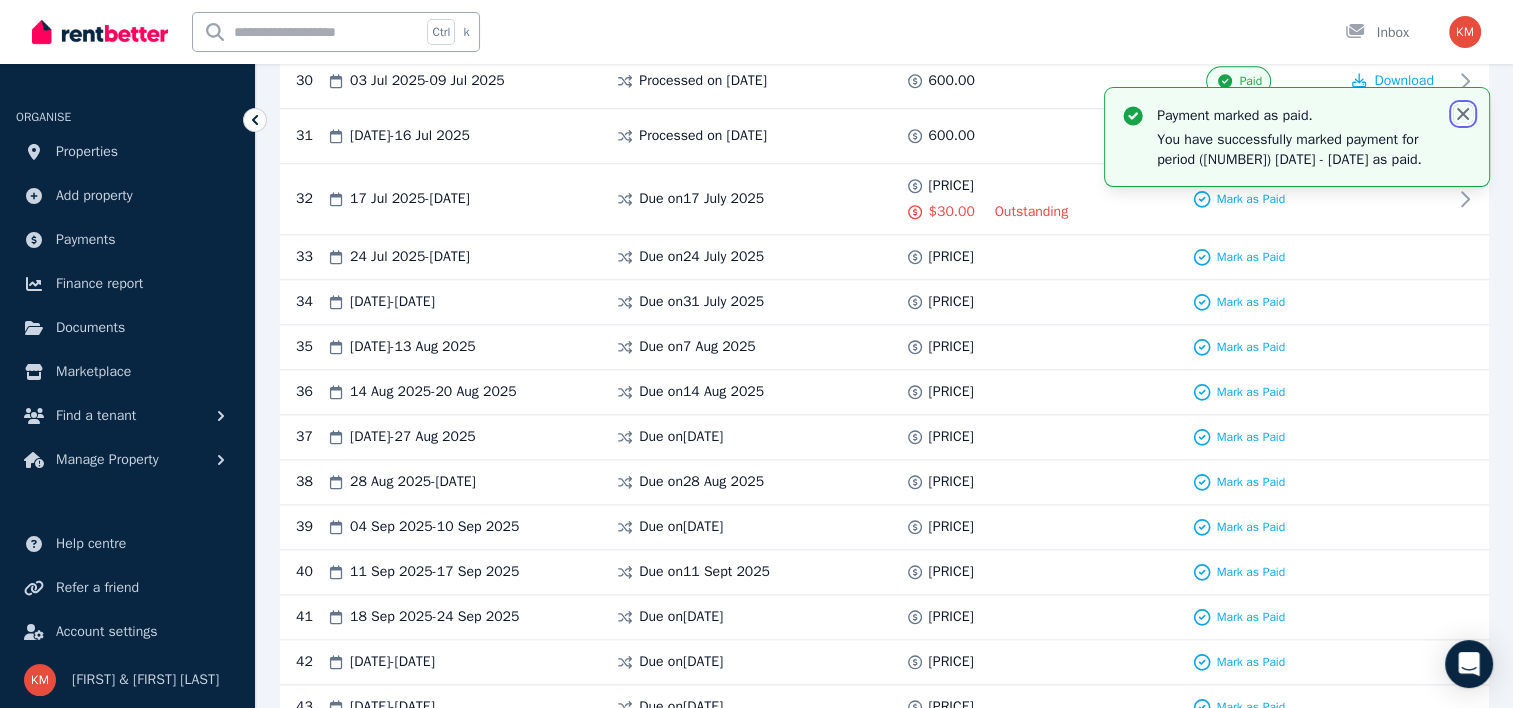click 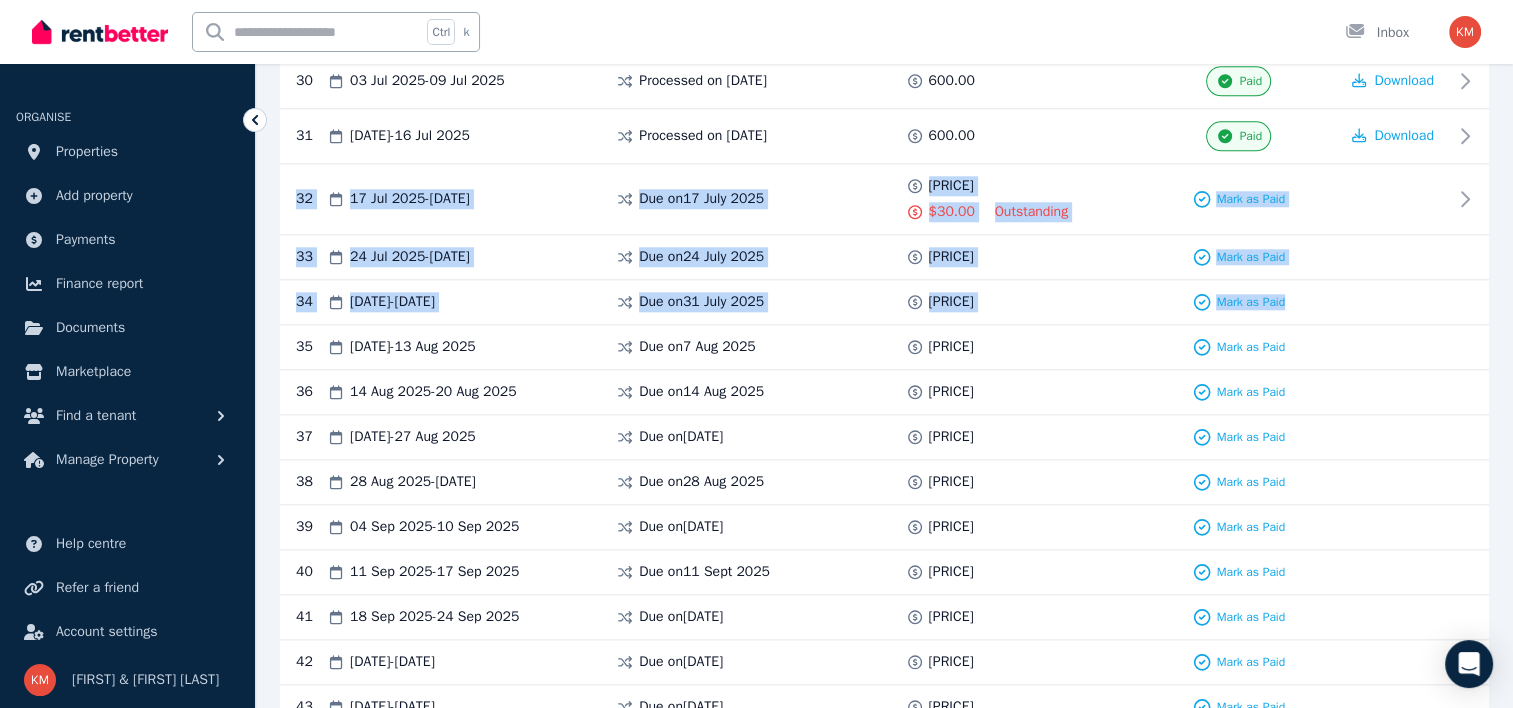 drag, startPoint x: 1466, startPoint y: 116, endPoint x: 1527, endPoint y: 310, distance: 203.36421 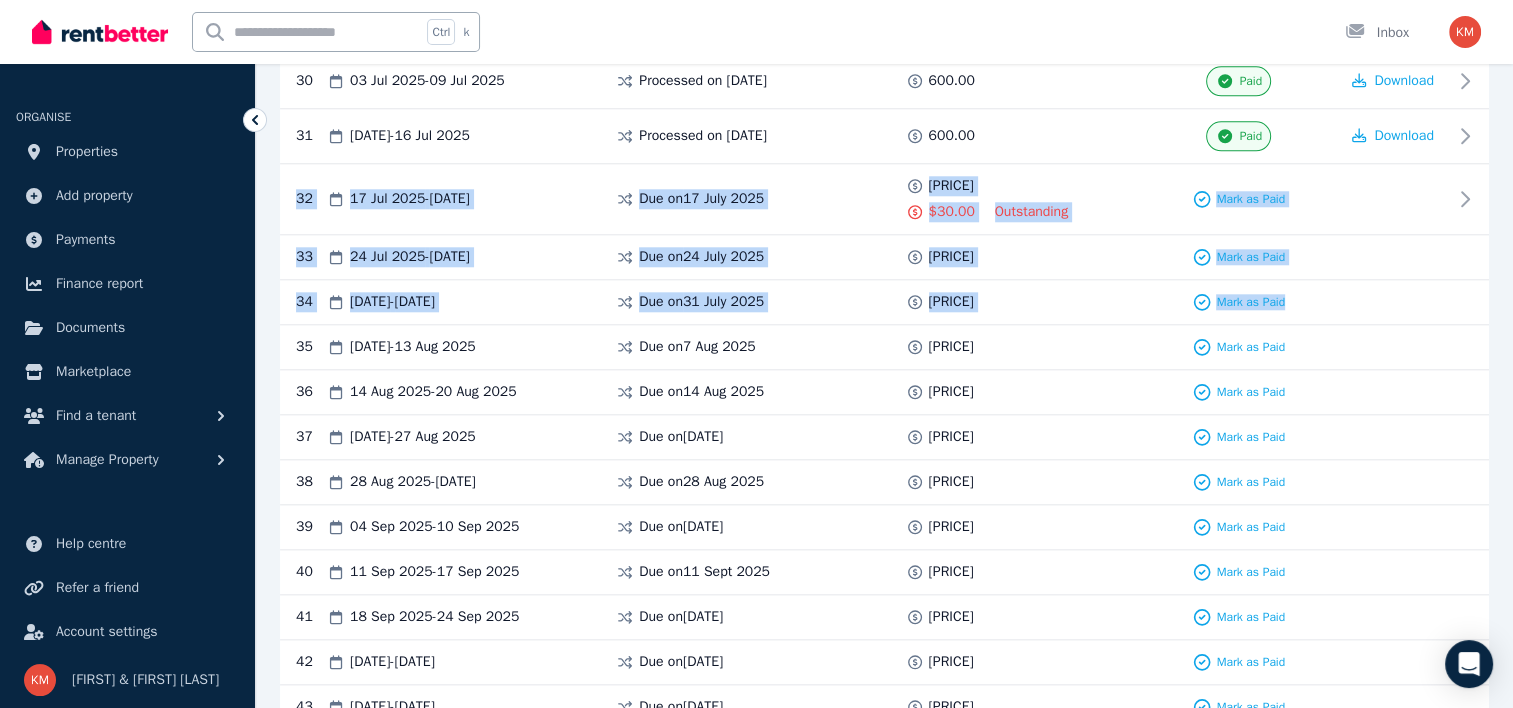 click on "**********" at bounding box center [756, -1674] 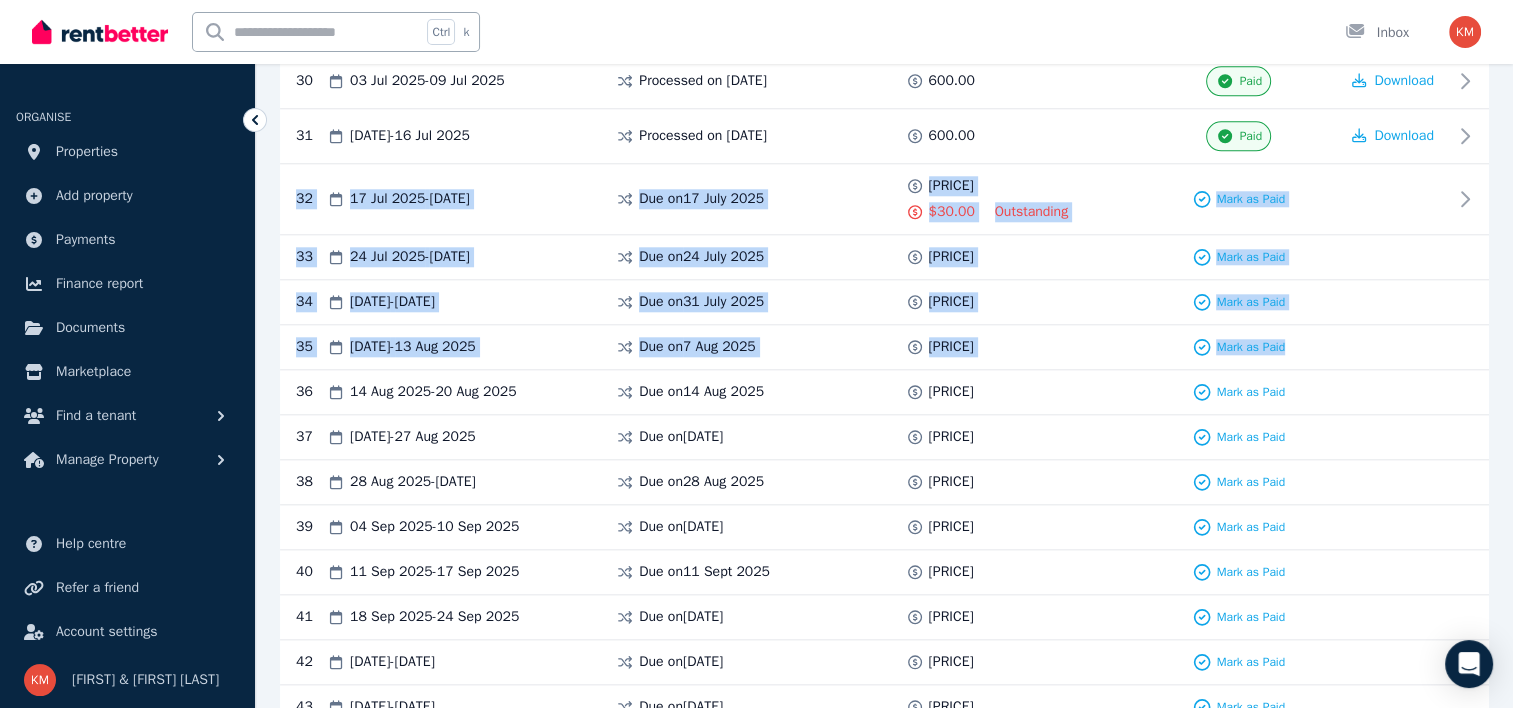 scroll, scrollTop: 2034, scrollLeft: 0, axis: vertical 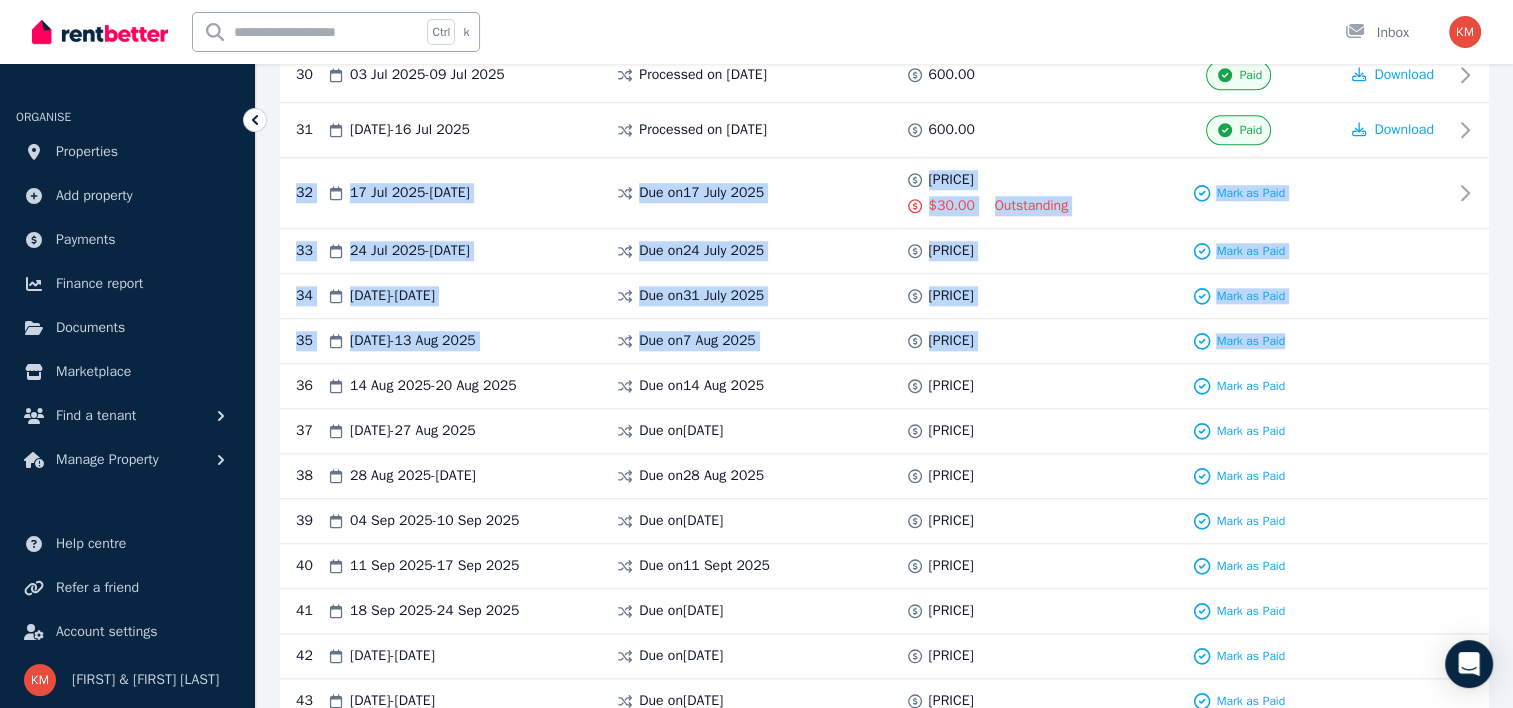 click on "**********" at bounding box center [884, 379] 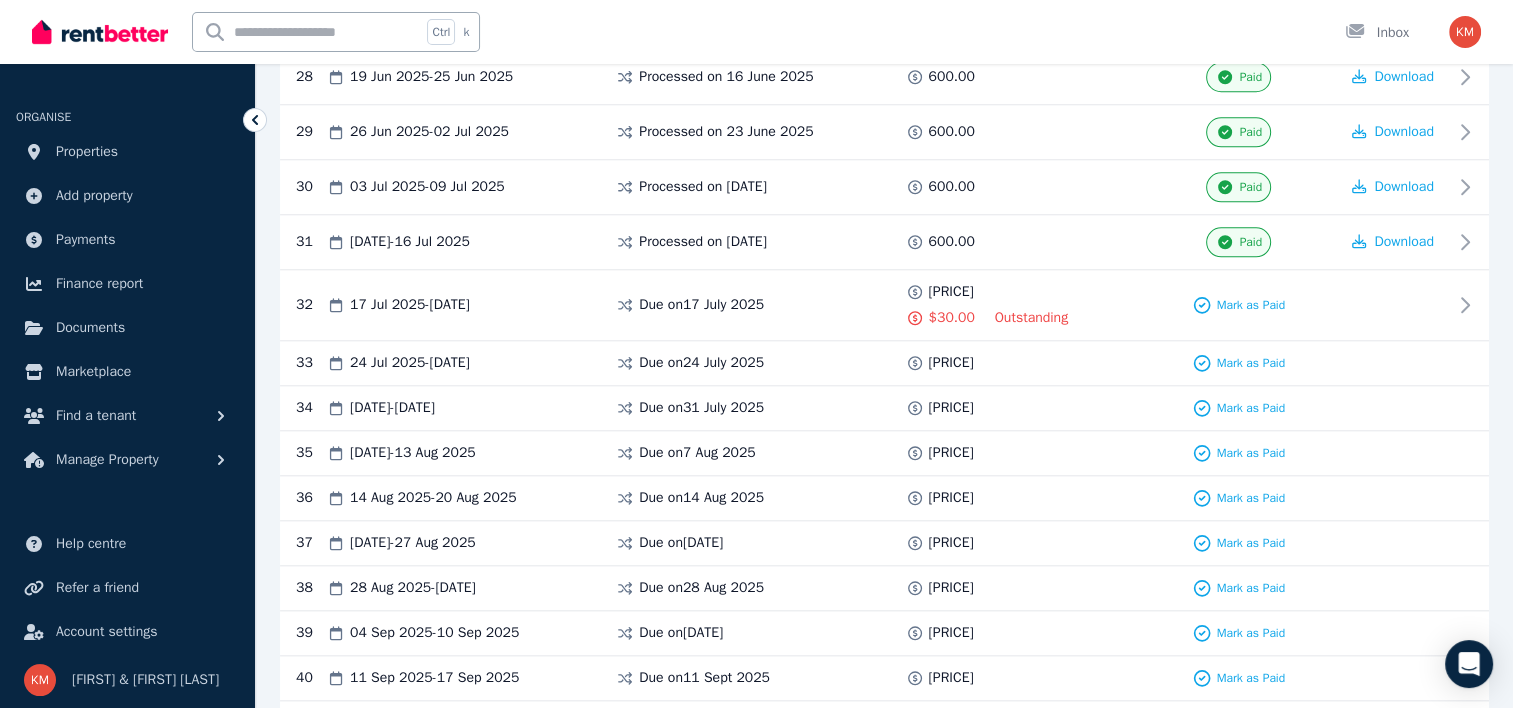 scroll, scrollTop: 1900, scrollLeft: 0, axis: vertical 